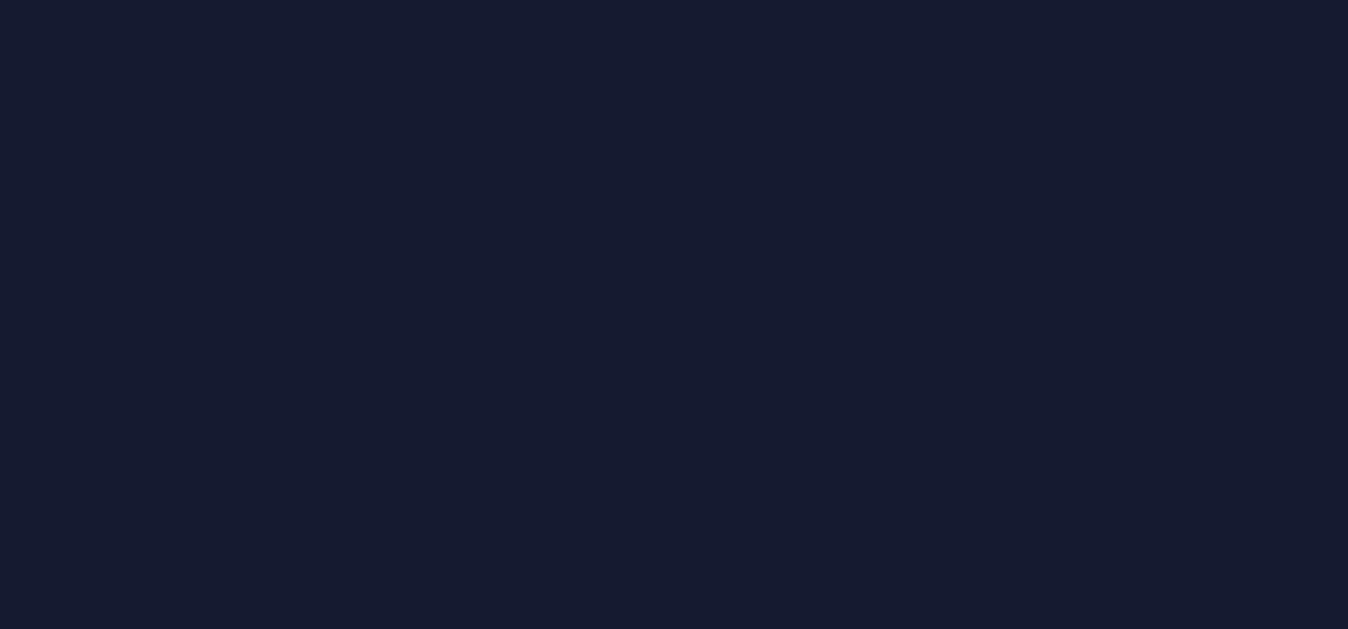 scroll, scrollTop: 0, scrollLeft: 0, axis: both 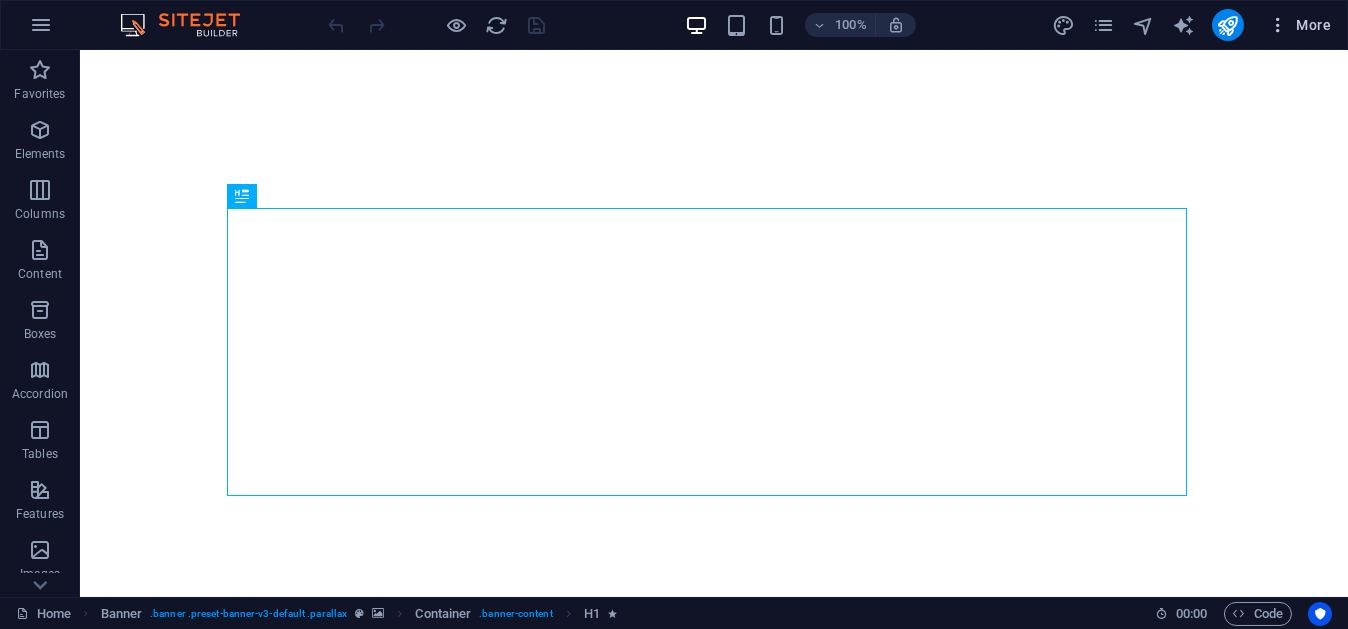 click on "More" at bounding box center [1299, 25] 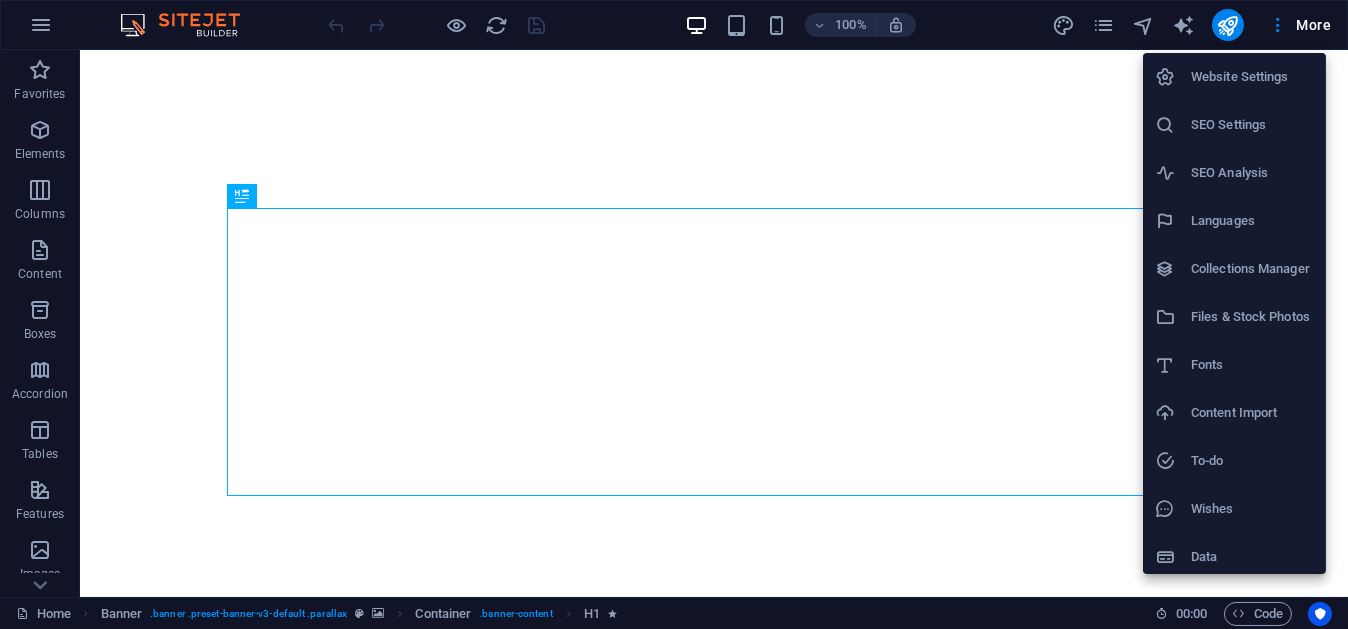 click on "Website Settings" at bounding box center [1252, 77] 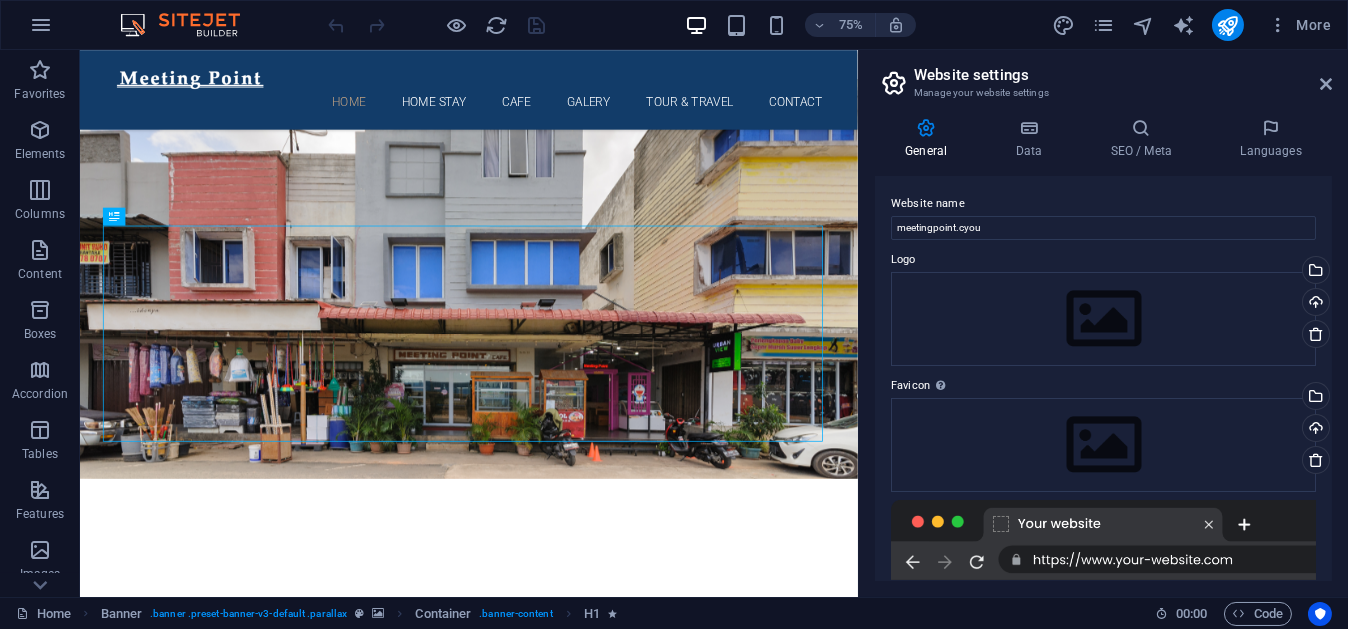 scroll, scrollTop: 0, scrollLeft: 0, axis: both 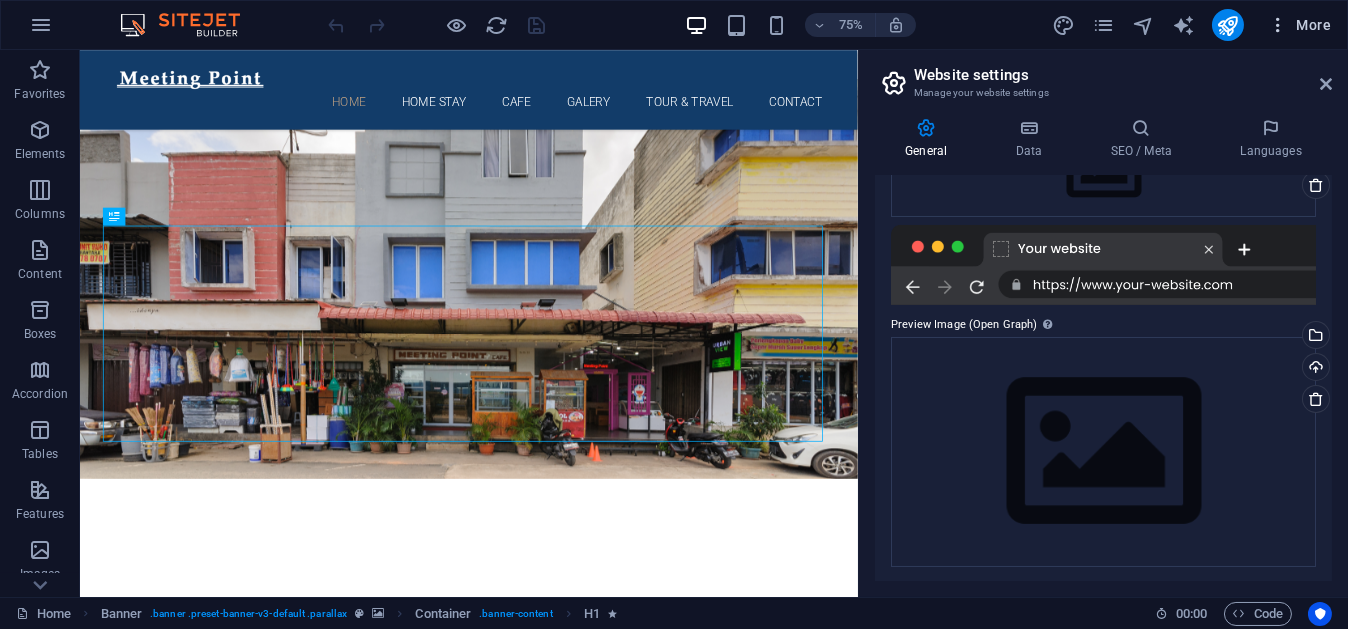 click at bounding box center (1278, 25) 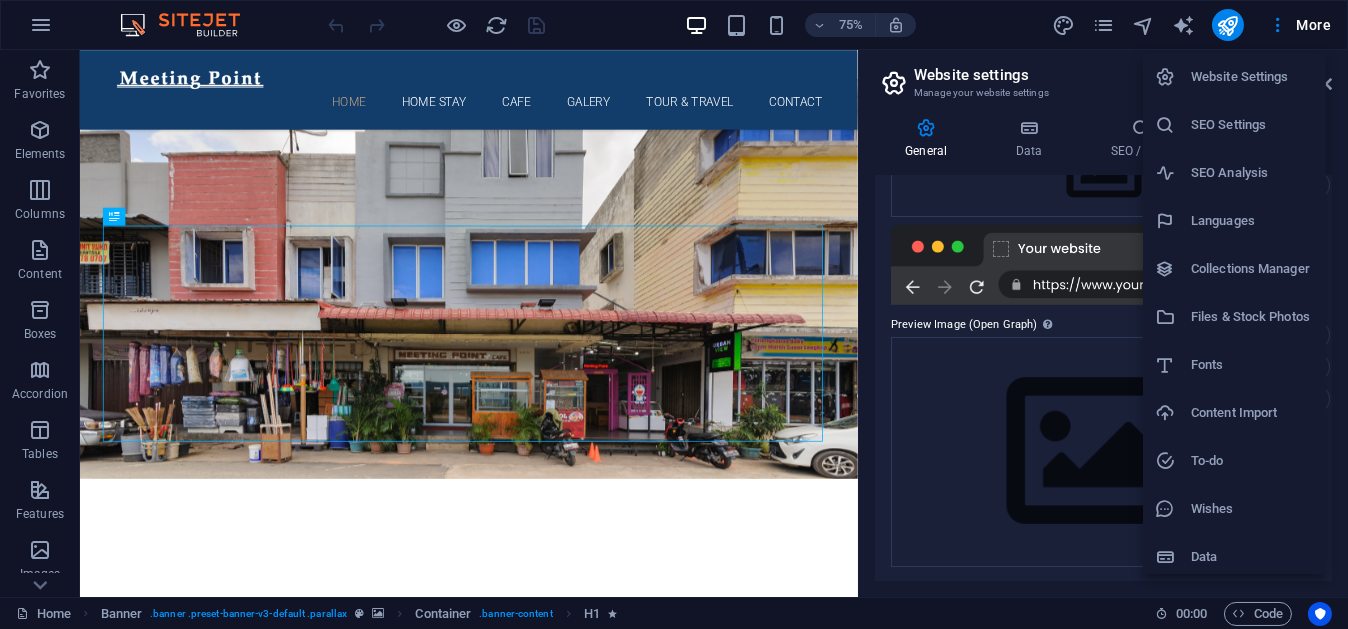 click at bounding box center [674, 314] 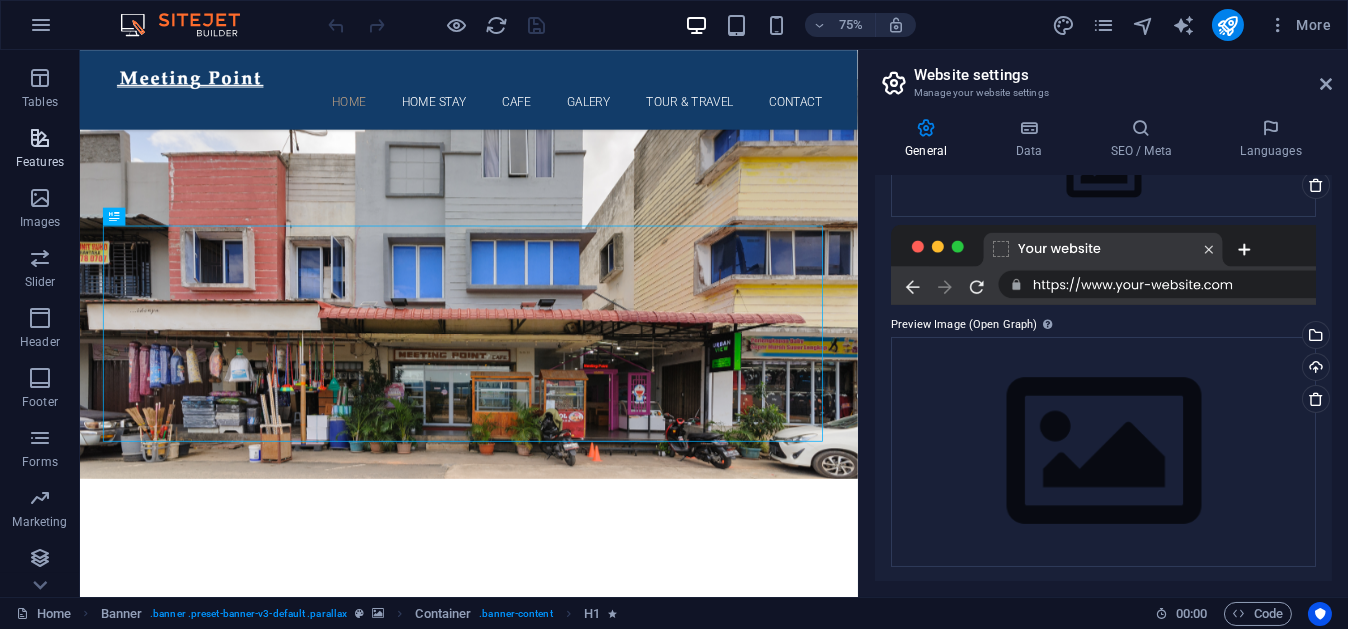 scroll, scrollTop: 352, scrollLeft: 0, axis: vertical 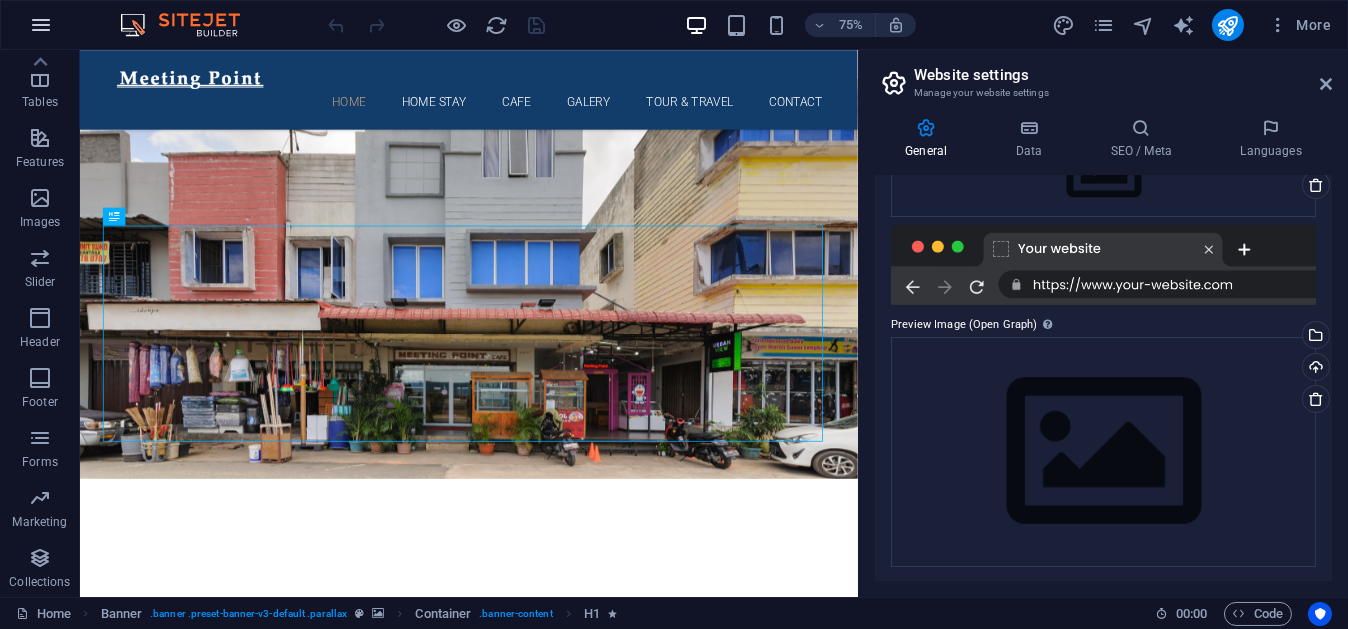 click at bounding box center (41, 25) 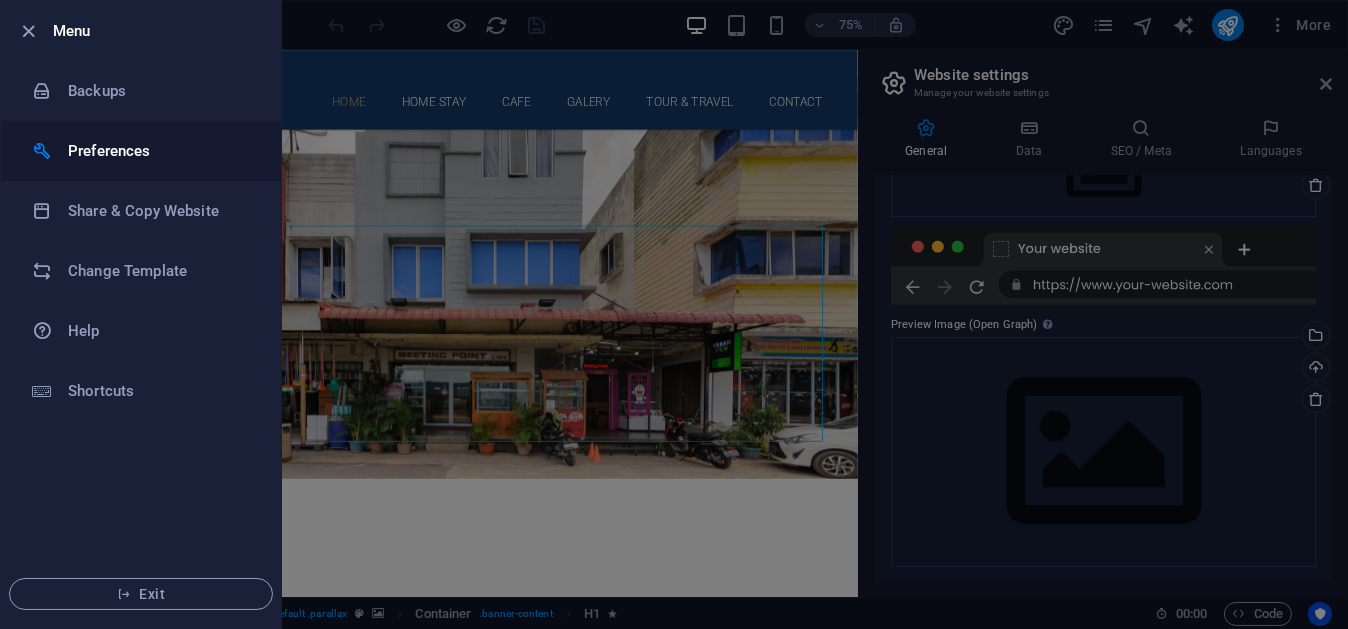 click on "Preferences" at bounding box center (160, 151) 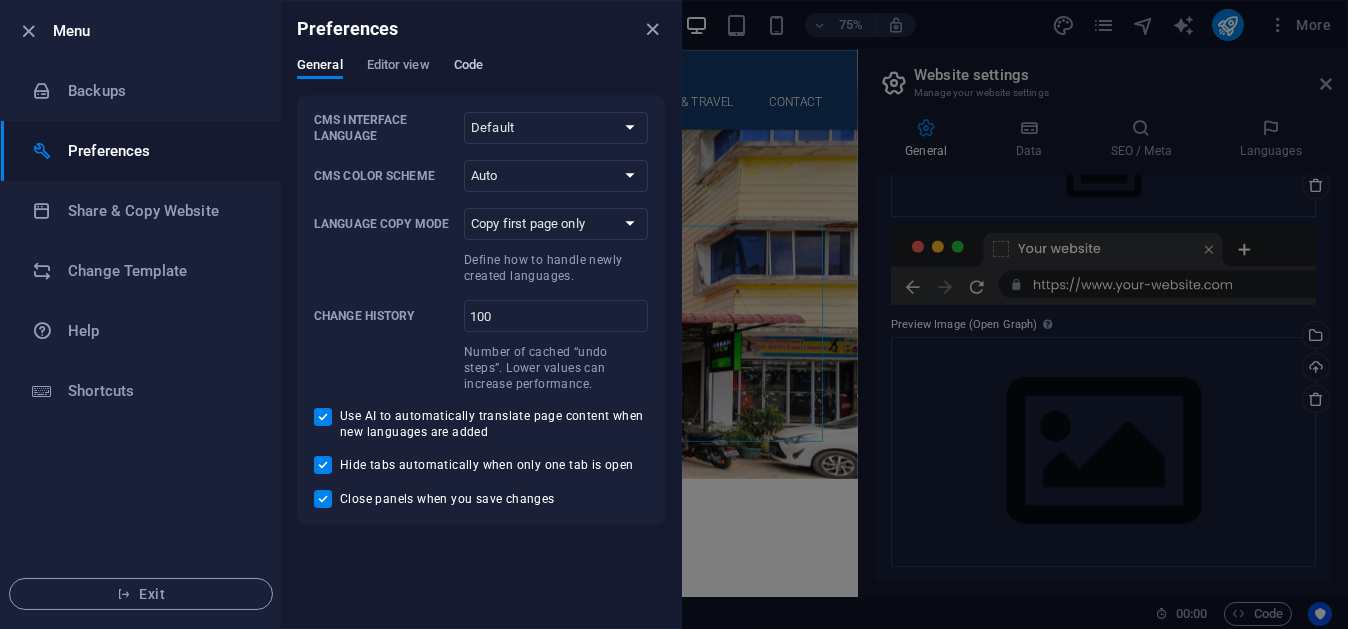 click on "Code" at bounding box center [468, 67] 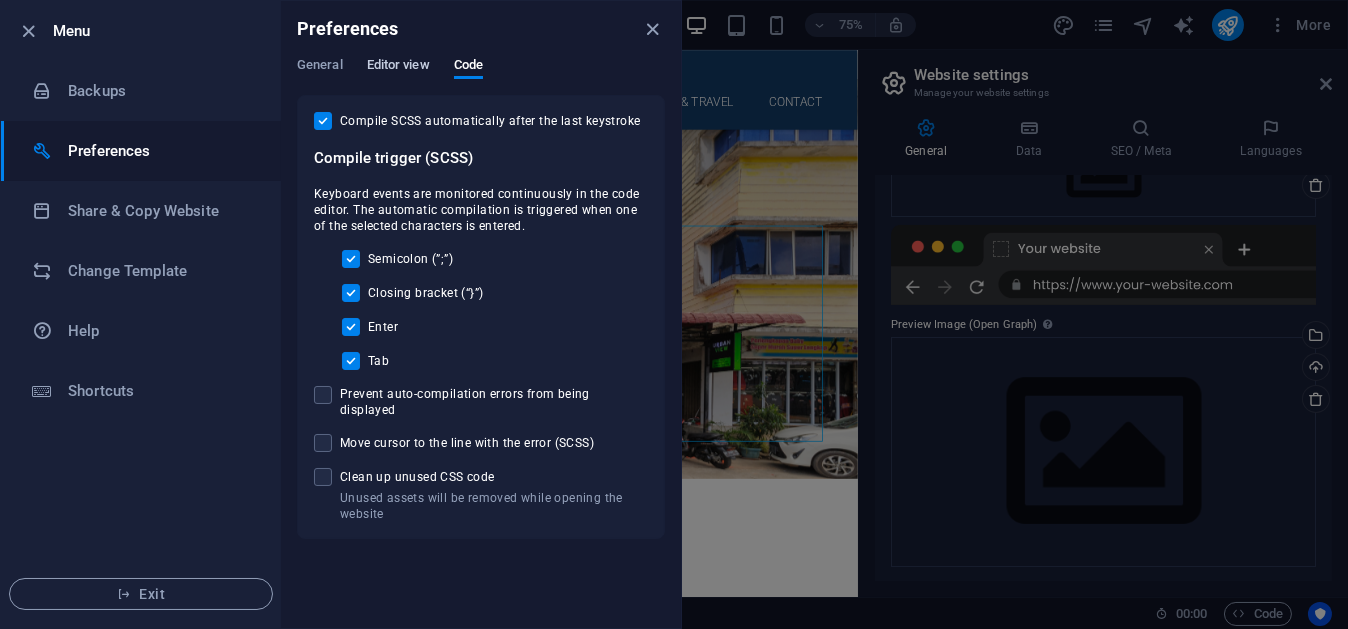 click on "Editor view" at bounding box center (398, 67) 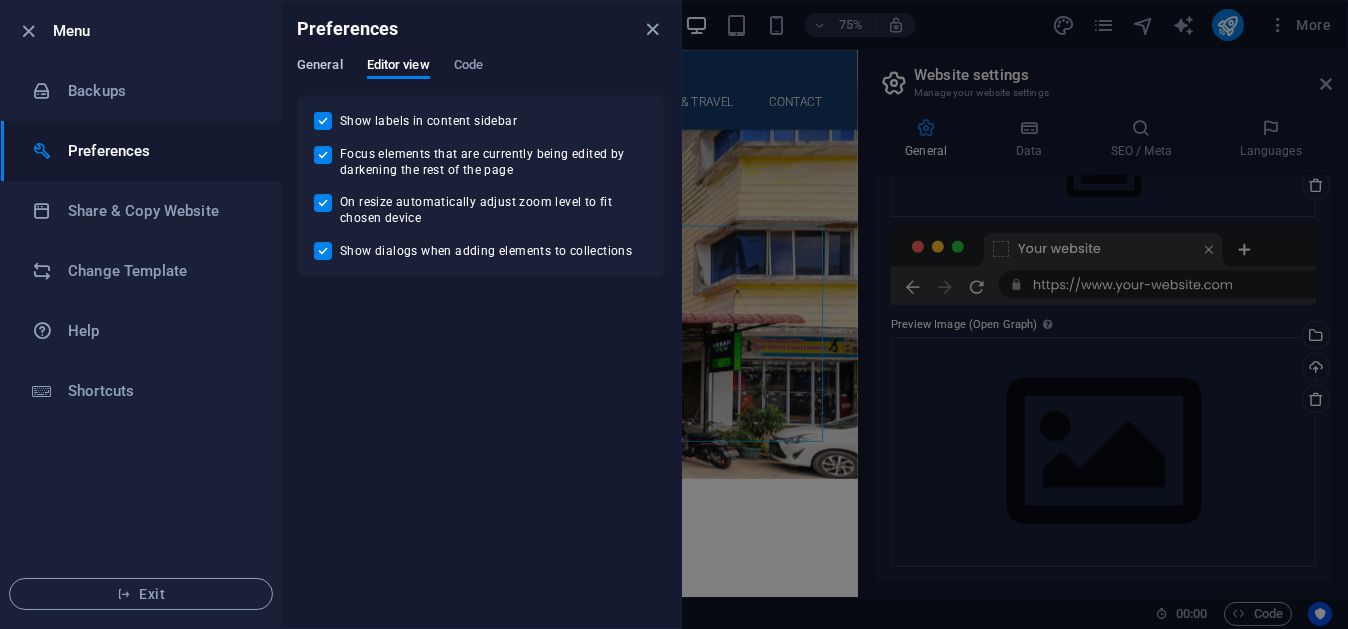 click on "General" at bounding box center [320, 67] 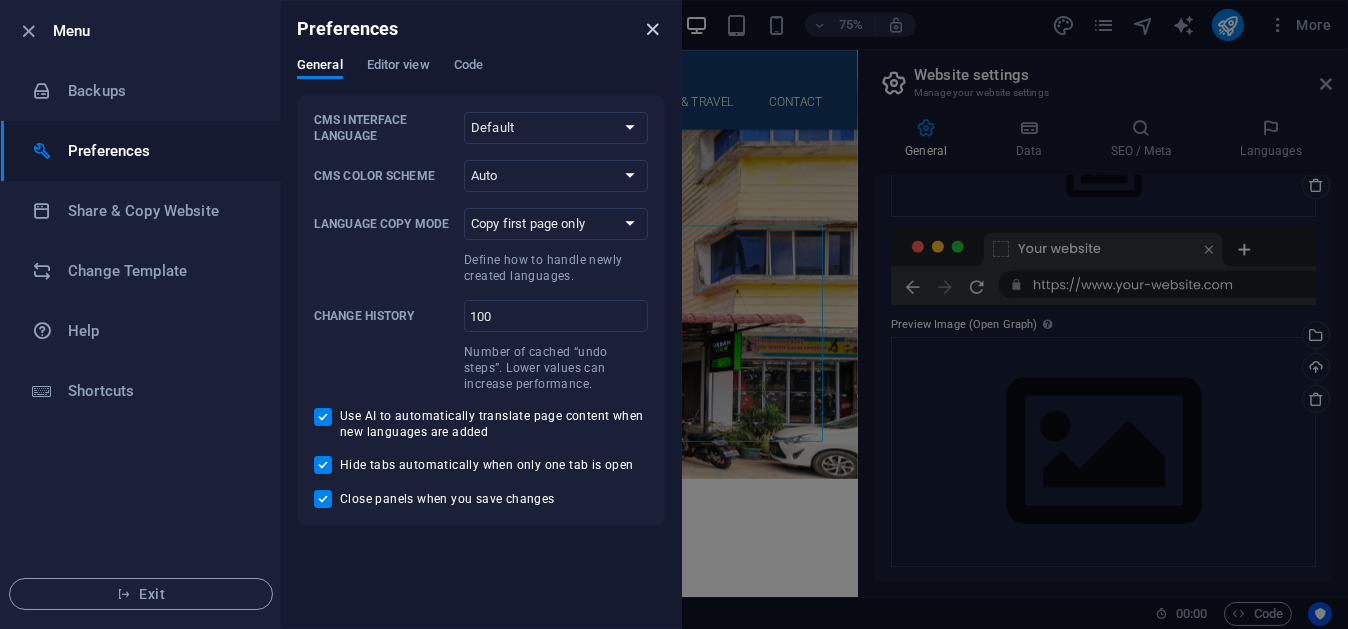 click at bounding box center [653, 29] 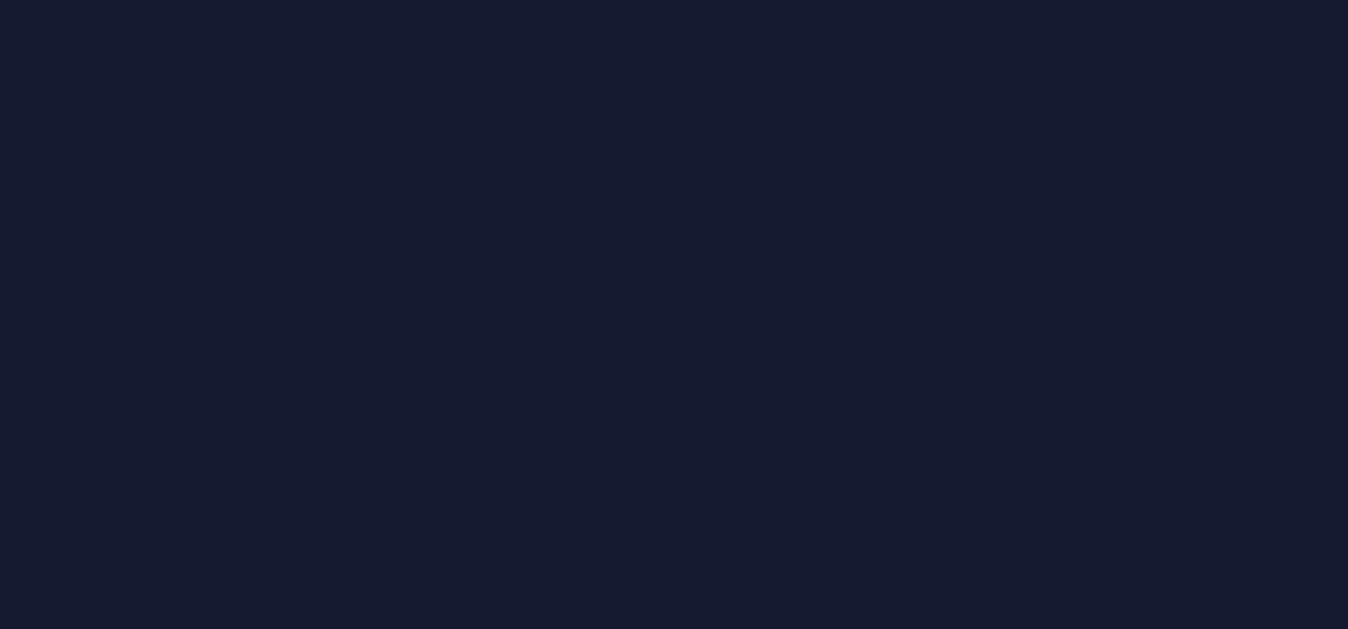 scroll, scrollTop: 0, scrollLeft: 0, axis: both 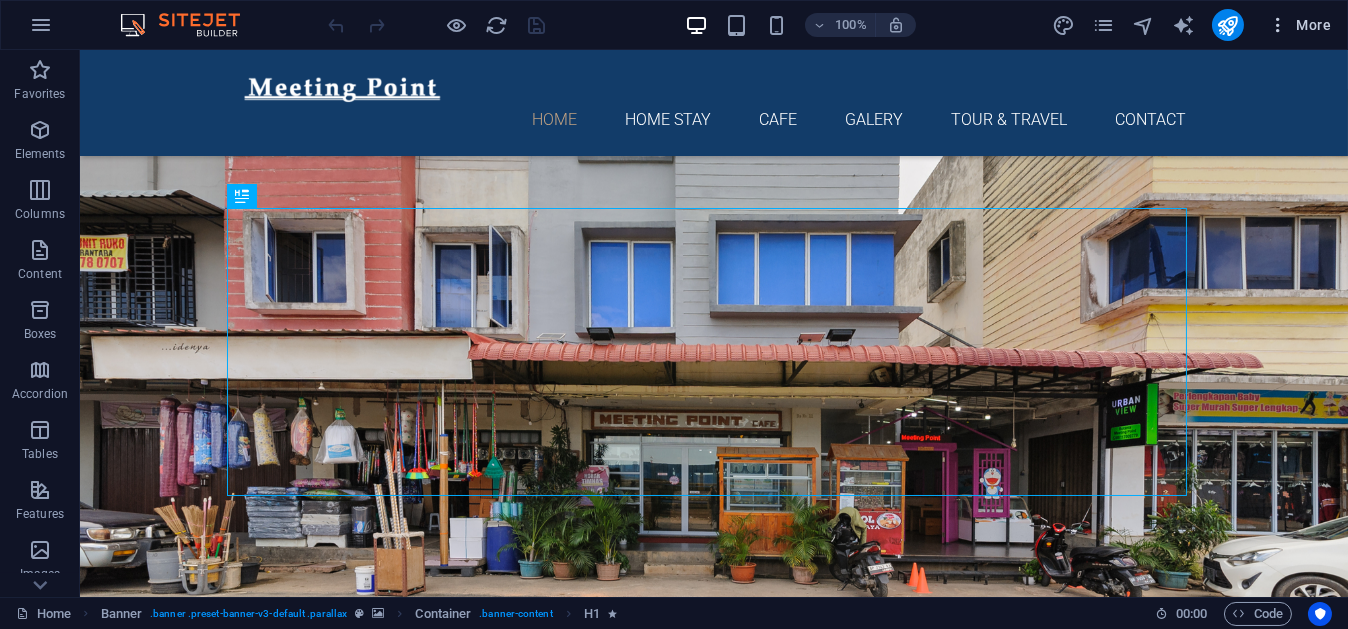 click on "More" at bounding box center (1299, 25) 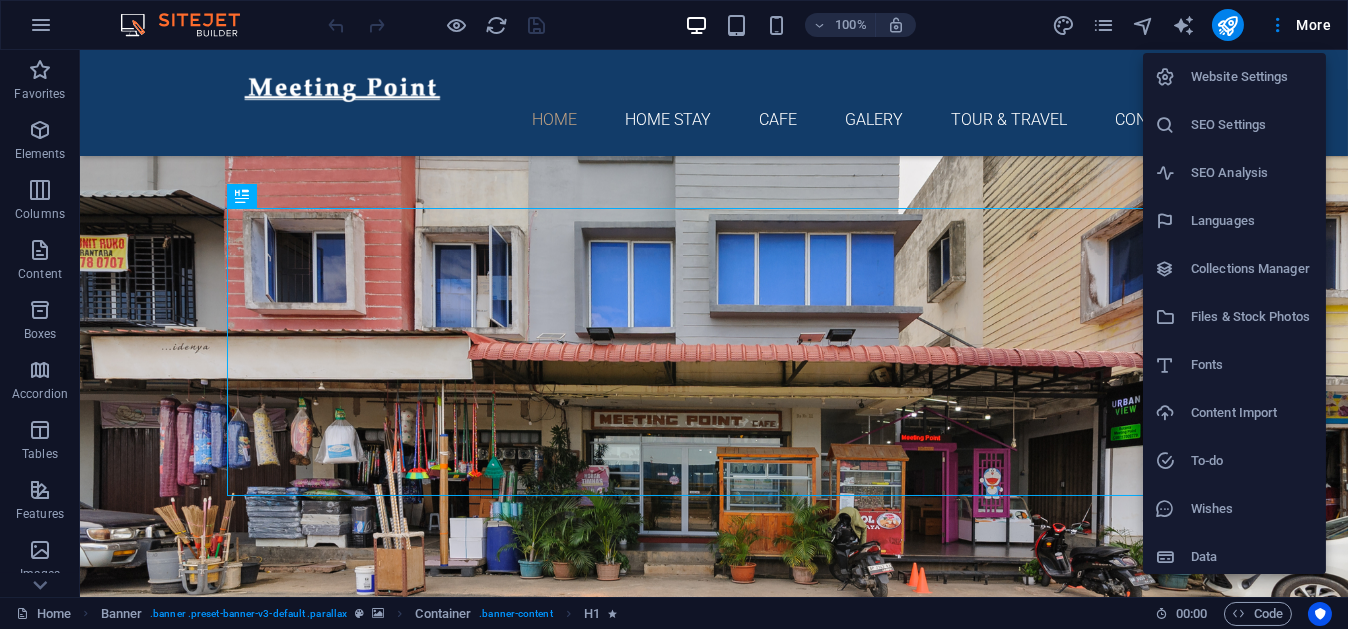 click on "Website Settings" at bounding box center [1252, 77] 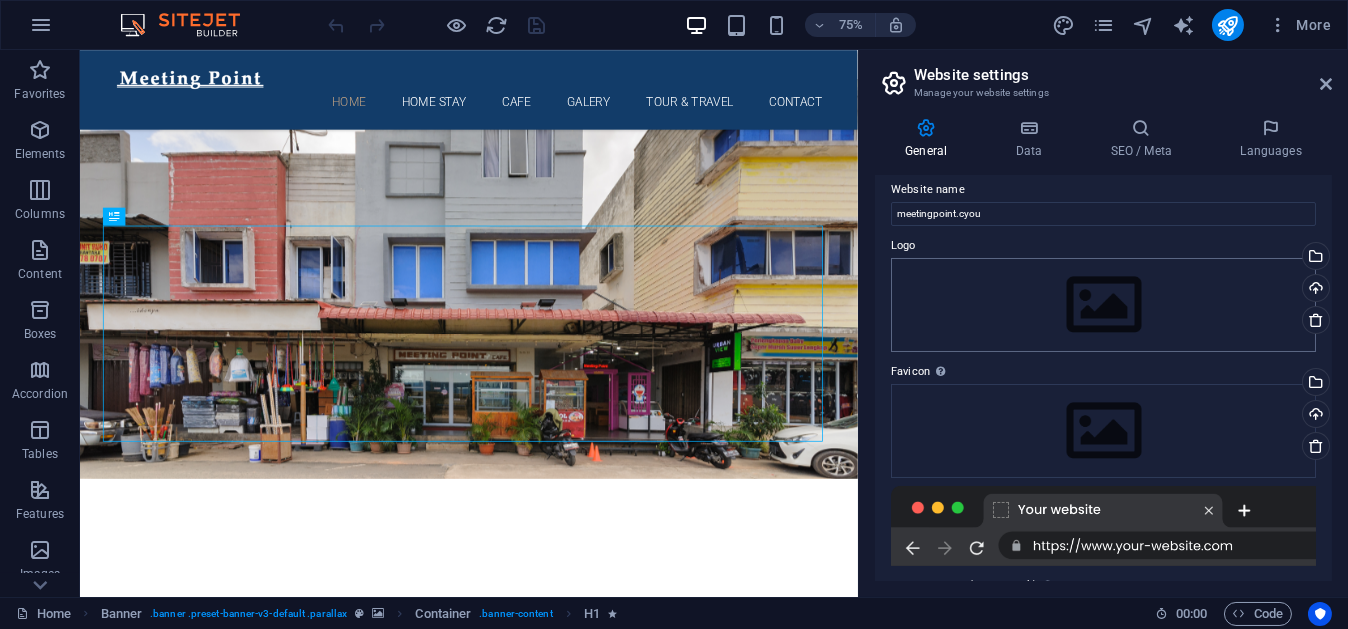 scroll, scrollTop: 0, scrollLeft: 0, axis: both 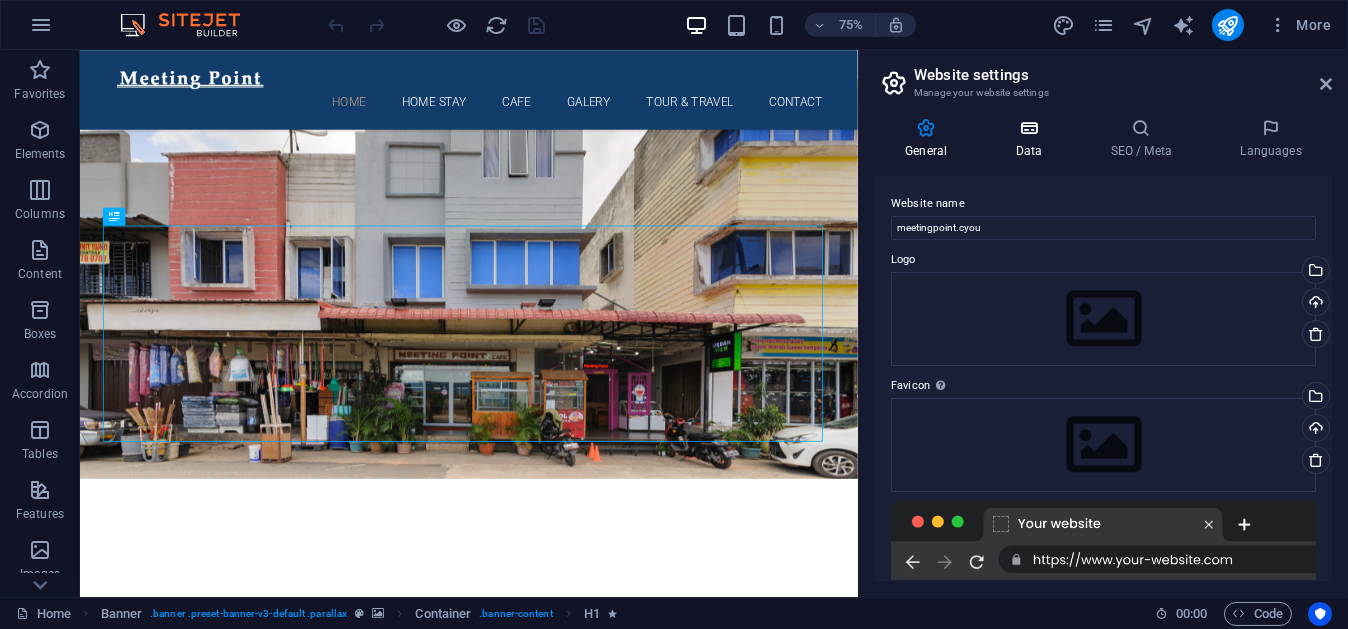click on "Data" at bounding box center (1032, 139) 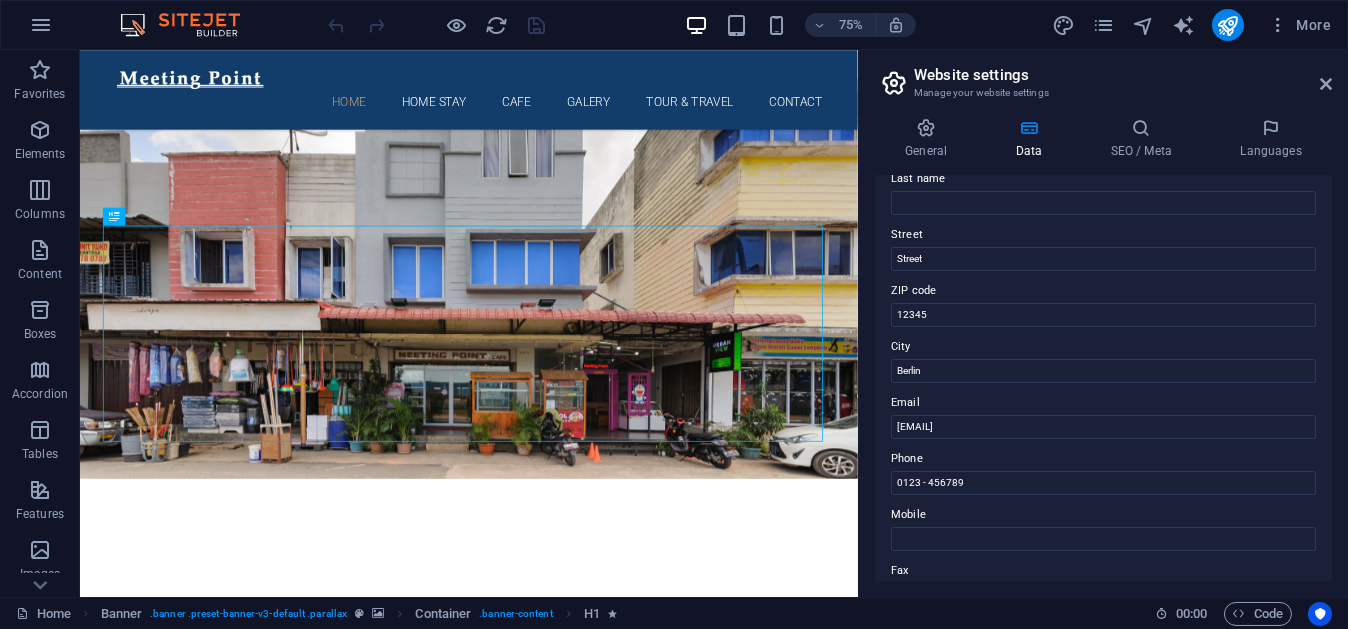 scroll, scrollTop: 0, scrollLeft: 0, axis: both 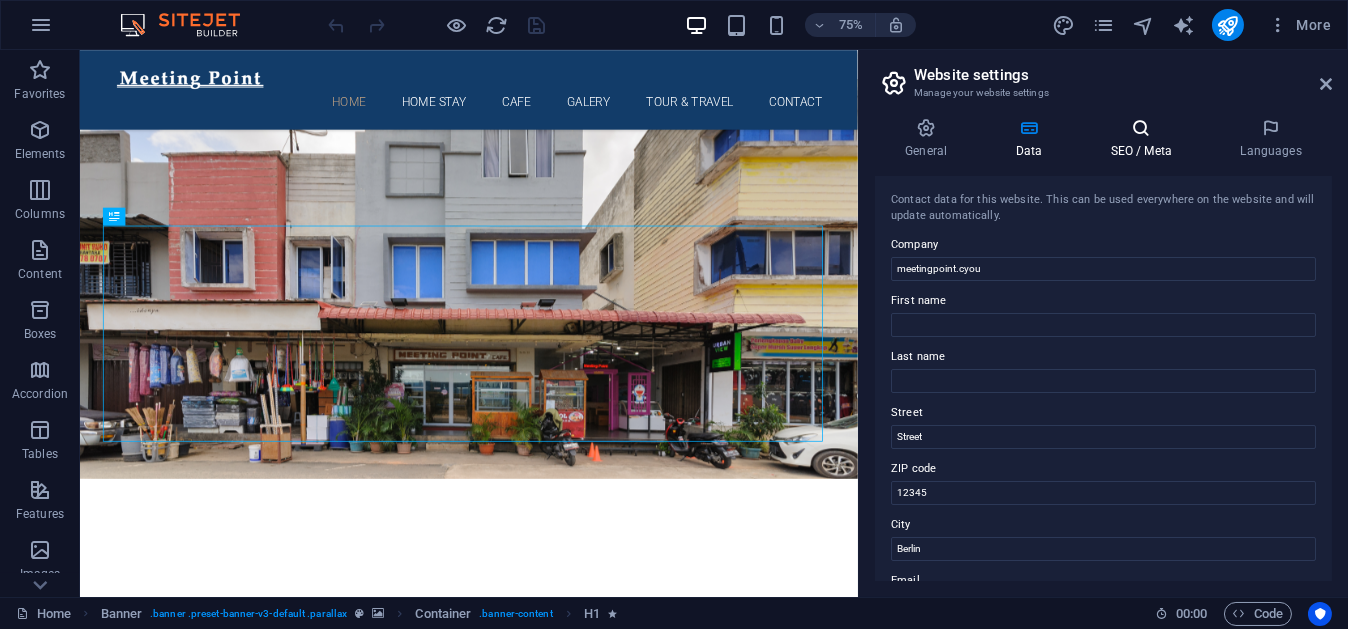 click on "SEO / Meta" at bounding box center [1145, 139] 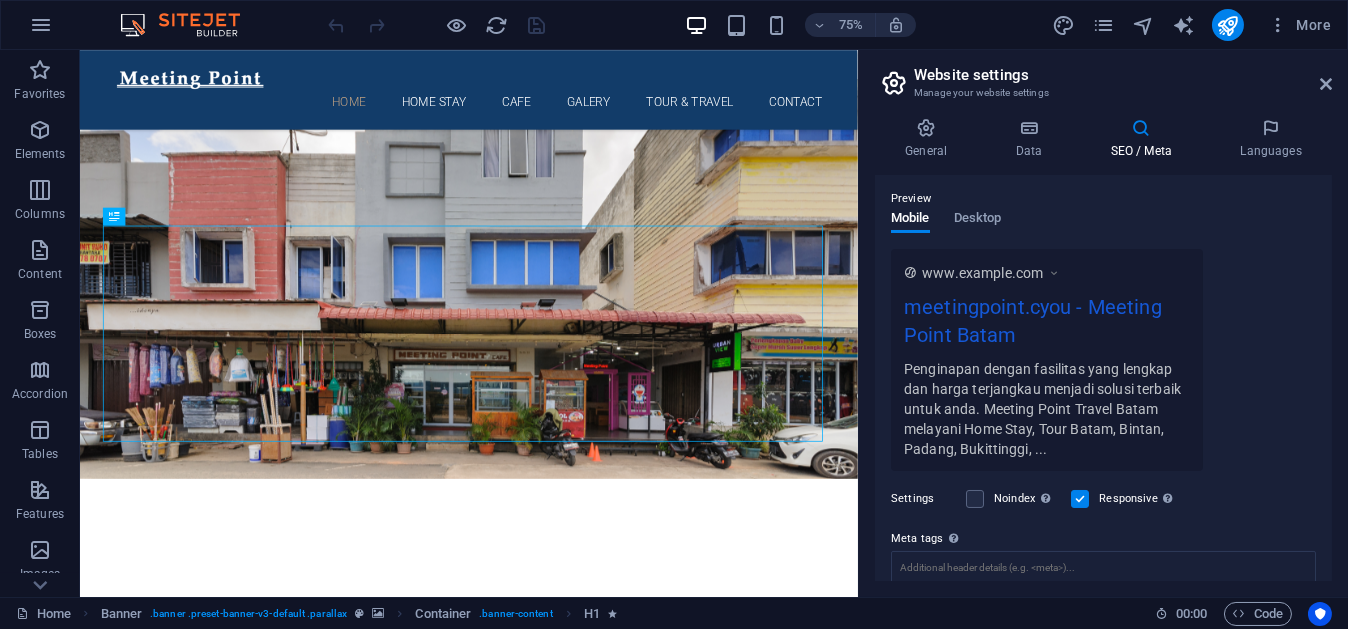 scroll, scrollTop: 435, scrollLeft: 0, axis: vertical 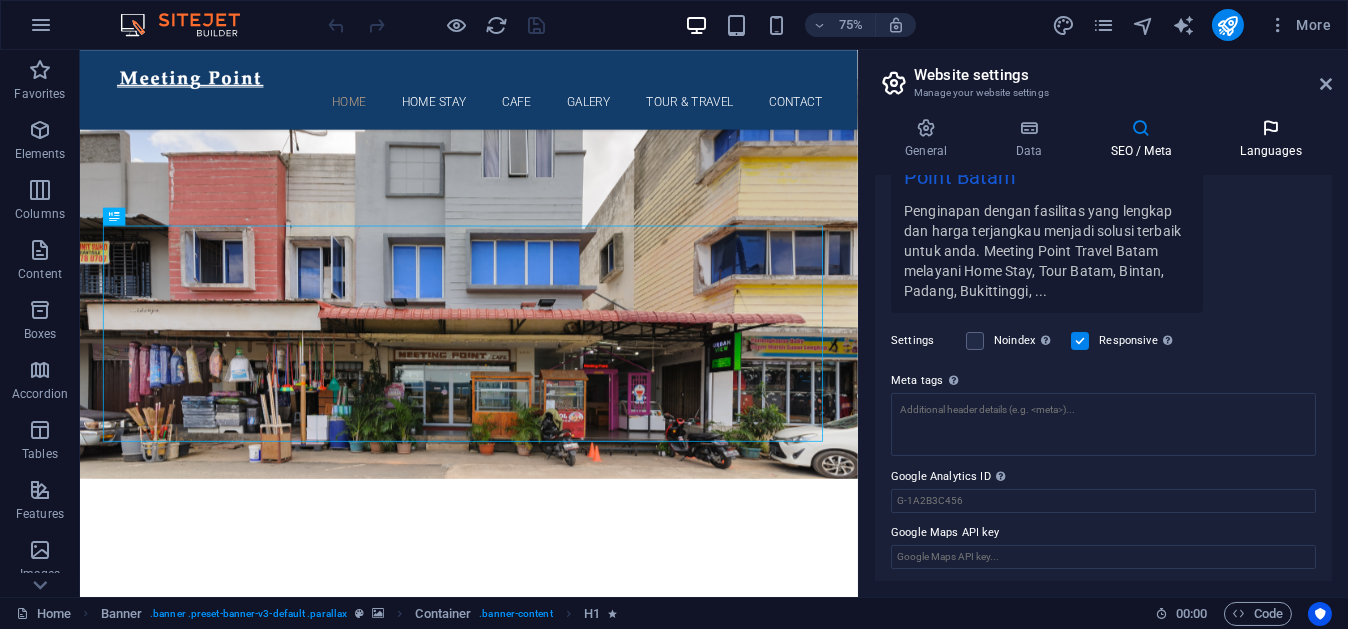click at bounding box center [1271, 128] 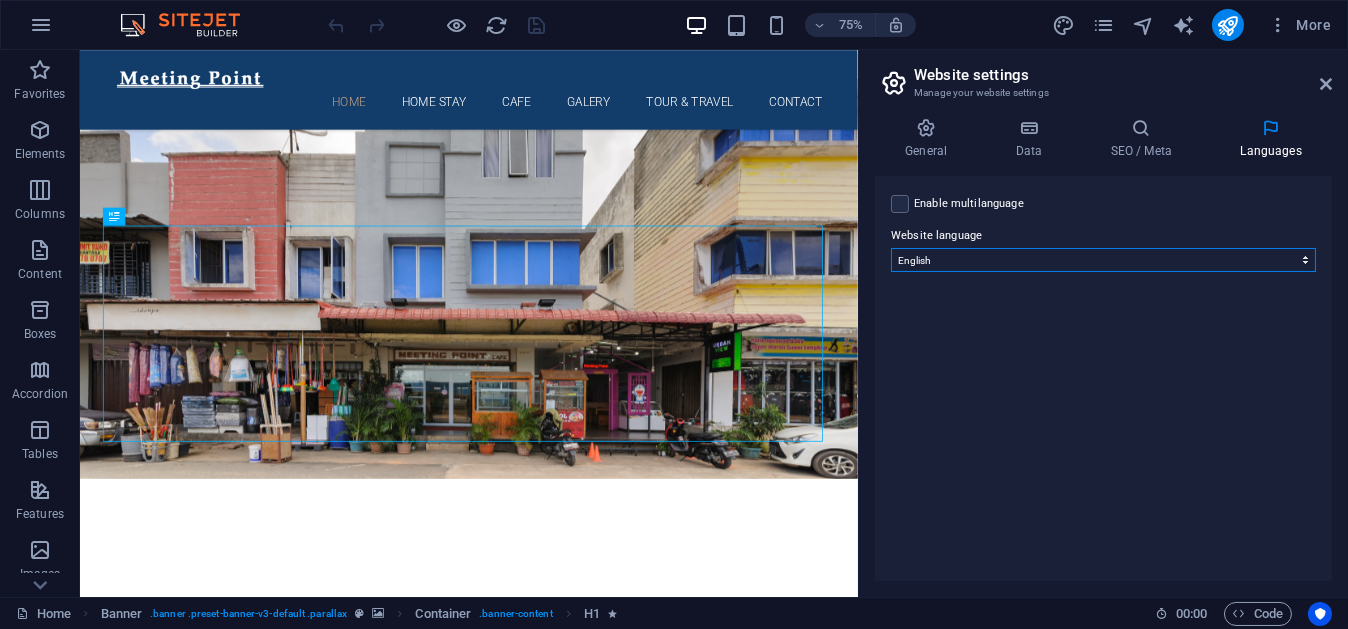 click on "Abkhazian Afar Afrikaans Akan Albanian Amharic Arabic Aragonese Armenian Assamese Avaric Avestan Aymara Azerbaijani Bambara Bashkir Basque Belarusian Bengali Bihari languages Bislama Bokmål Bosnian Breton Bulgarian Burmese Catalan Central Khmer Chamorro Chechen Chinese Church Slavic Chuvash Cornish Corsican Cree Croatian Czech Danish Dutch Dzongkha English Esperanto Estonian Ewe Faroese Farsi (Persian) Fijian Finnish French Fulah Gaelic Galician Ganda Georgian German Greek Greenlandic Guaraní Gujarati Haitian Creole Hausa Hebrew Herero Hindi Hiri Motu Hungarian Icelandic Ido Igbo Indonesian Interlingua Interlingue Inuktitut Inupiaq Irish Italian Japanese Javanese Kannada Kanuri Kashmiri Kazakh Kikuyu Kinyarwanda Komi Kongo Korean Kurdish Kwanyama Kyrgyz Lao Latin Latvian Limburgish Lingala Lithuanian Luba-Katanga Luxembourgish Macedonian Malagasy Malay Malayalam Maldivian Maltese Manx Maori Marathi Marshallese Mongolian Nauru Navajo Ndonga Nepali North Ndebele Northern Sami Norwegian Norwegian Nynorsk Nuosu" at bounding box center [1103, 260] 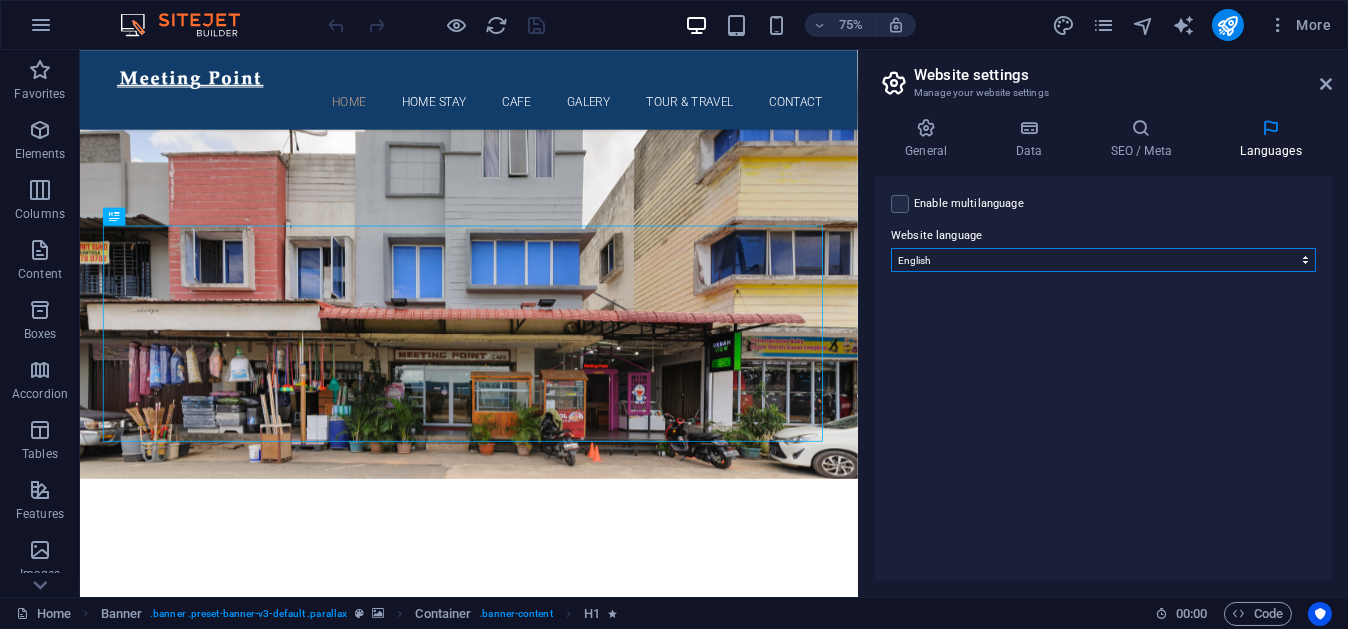 select on "19" 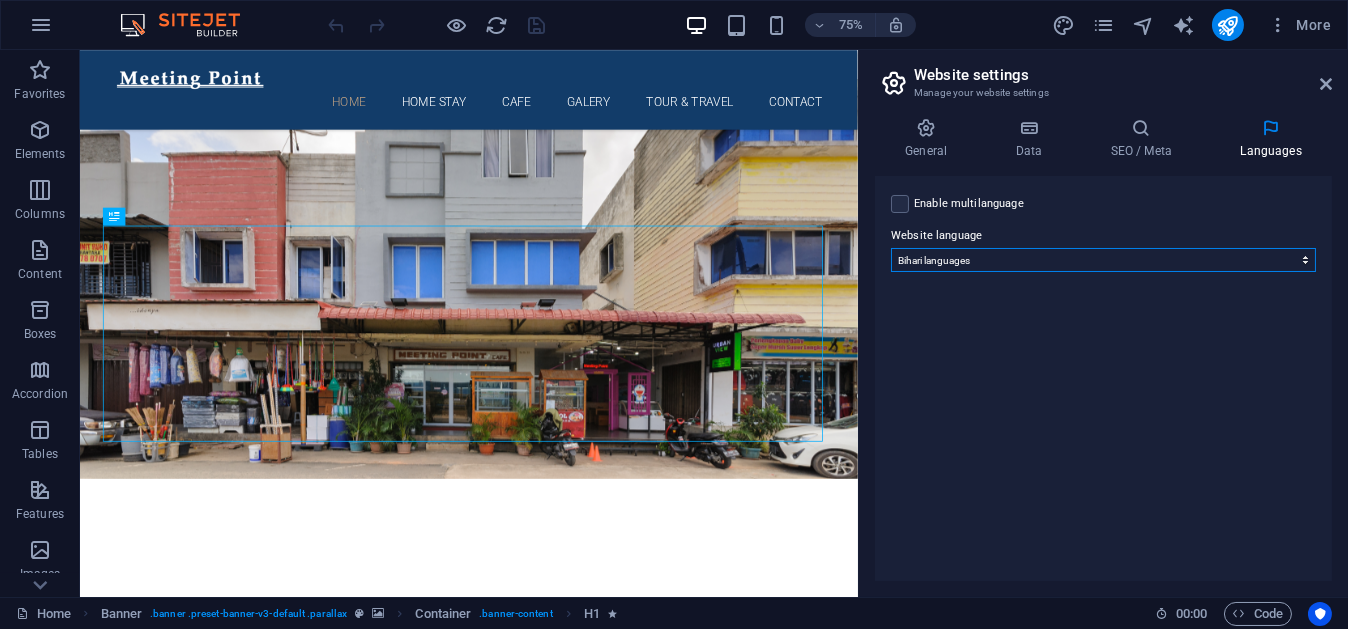 click on "Abkhazian Afar Afrikaans Akan Albanian Amharic Arabic Aragonese Armenian Assamese Avaric Avestan Aymara Azerbaijani Bambara Bashkir Basque Belarusian Bengali Bihari languages Bislama Bokmål Bosnian Breton Bulgarian Burmese Catalan Central Khmer Chamorro Chechen Chinese Church Slavic Chuvash Cornish Corsican Cree Croatian Czech Danish Dutch Dzongkha English Esperanto Estonian Ewe Faroese Farsi (Persian) Fijian Finnish French Fulah Gaelic Galician Ganda Georgian German Greek Greenlandic Guaraní Gujarati Haitian Creole Hausa Hebrew Herero Hindi Hiri Motu Hungarian Icelandic Ido Igbo Indonesian Interlingua Interlingue Inuktitut Inupiaq Irish Italian Japanese Javanese Kannada Kanuri Kashmiri Kazakh Kikuyu Kinyarwanda Komi Kongo Korean Kurdish Kwanyama Kyrgyz Lao Latin Latvian Limburgish Lingala Lithuanian Luba-Katanga Luxembourgish Macedonian Malagasy Malay Malayalam Maldivian Maltese Manx Maori Marathi Marshallese Mongolian Nauru Navajo Ndonga Nepali North Ndebele Northern Sami Norwegian Norwegian Nynorsk Nuosu" at bounding box center (1103, 260) 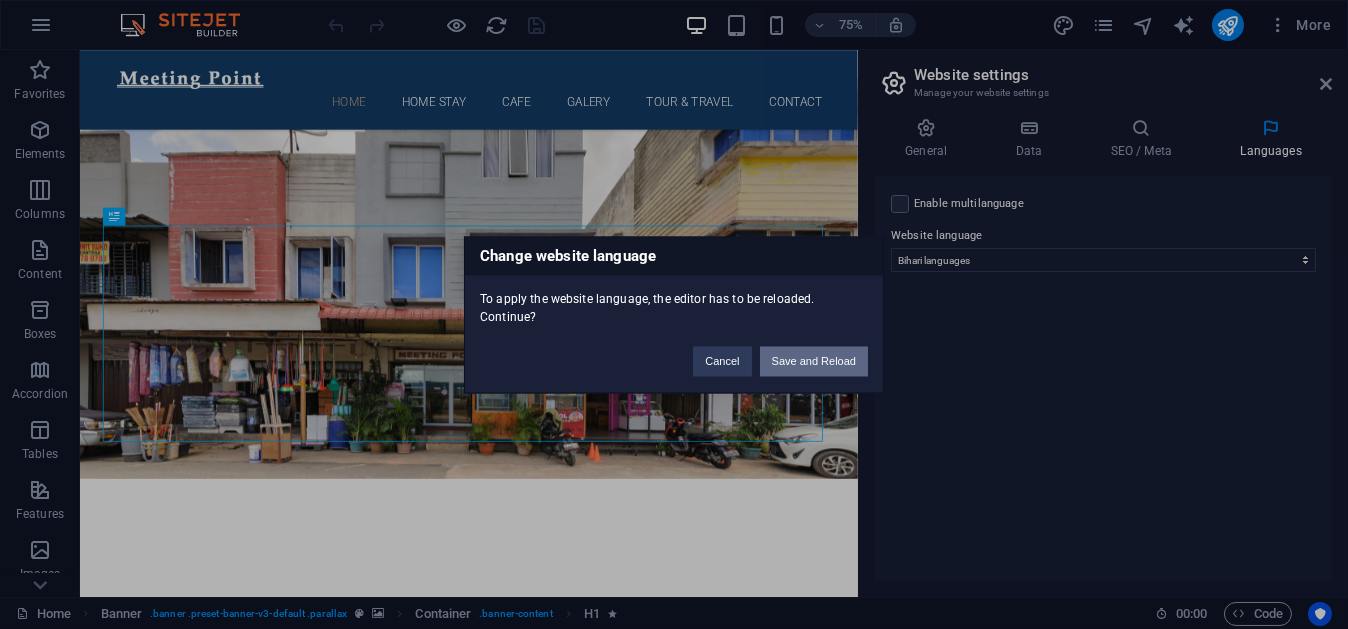 click on "Save and Reload" at bounding box center [814, 361] 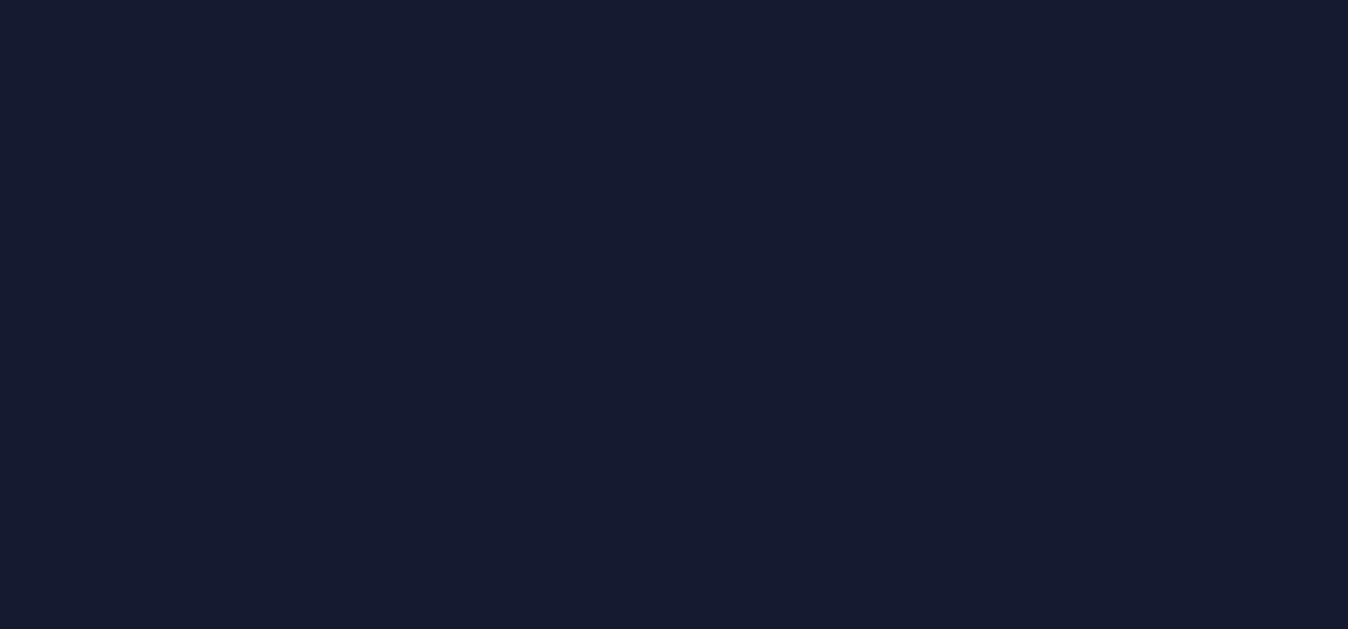 scroll, scrollTop: 0, scrollLeft: 0, axis: both 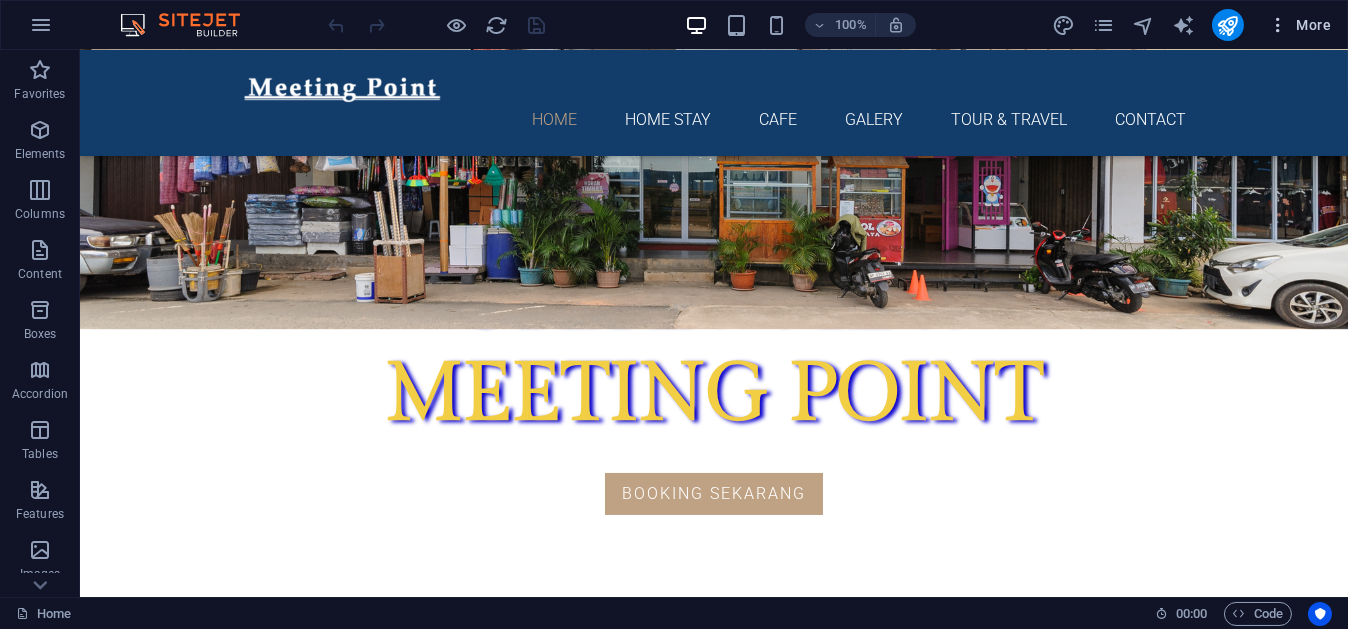 click on "More" at bounding box center (1299, 25) 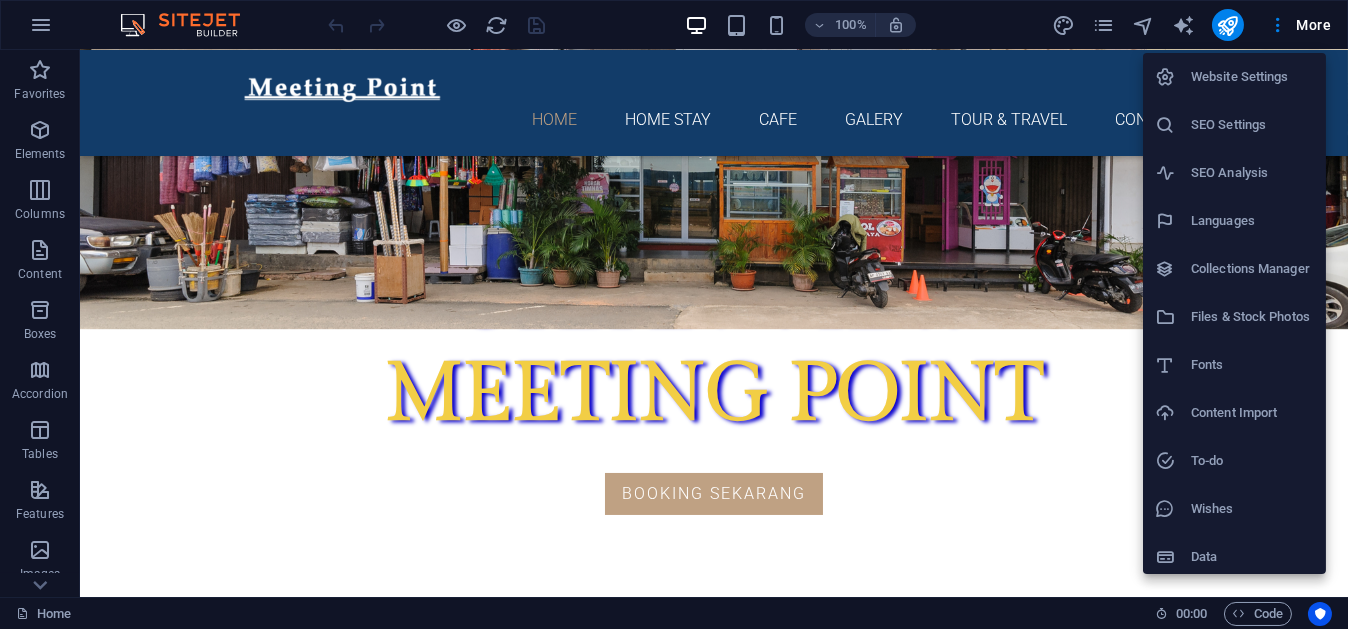 click on "Collections Manager" at bounding box center [1234, 269] 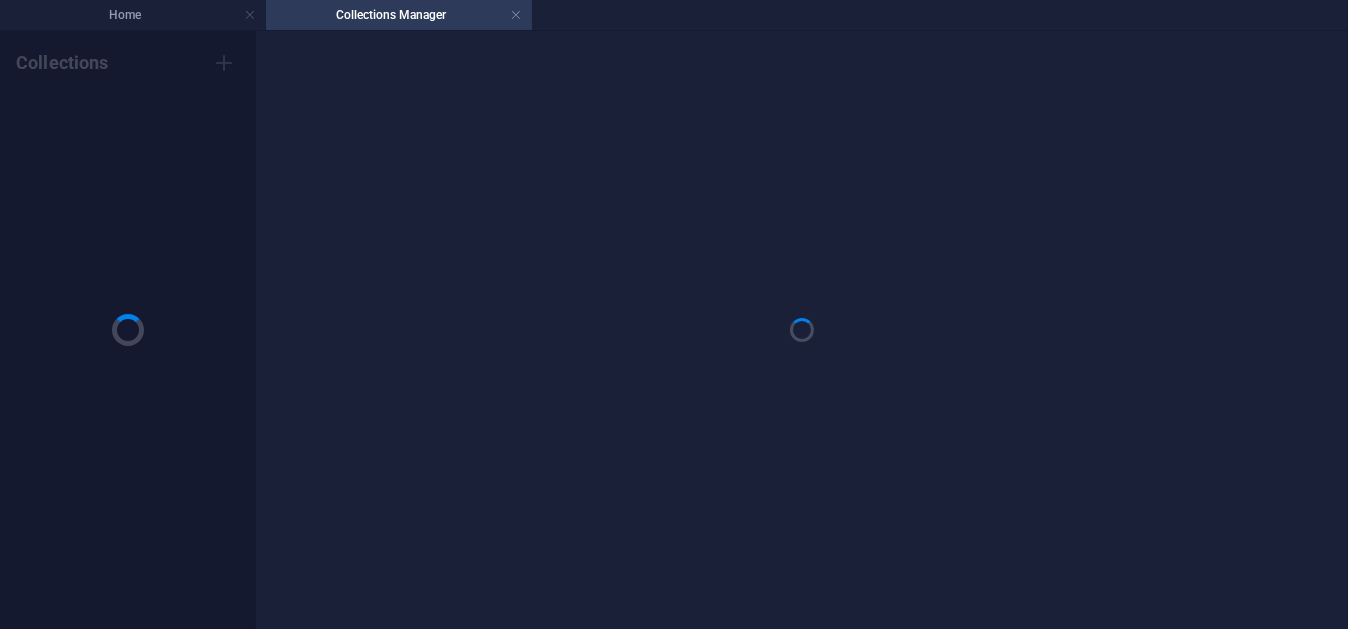 scroll, scrollTop: 0, scrollLeft: 0, axis: both 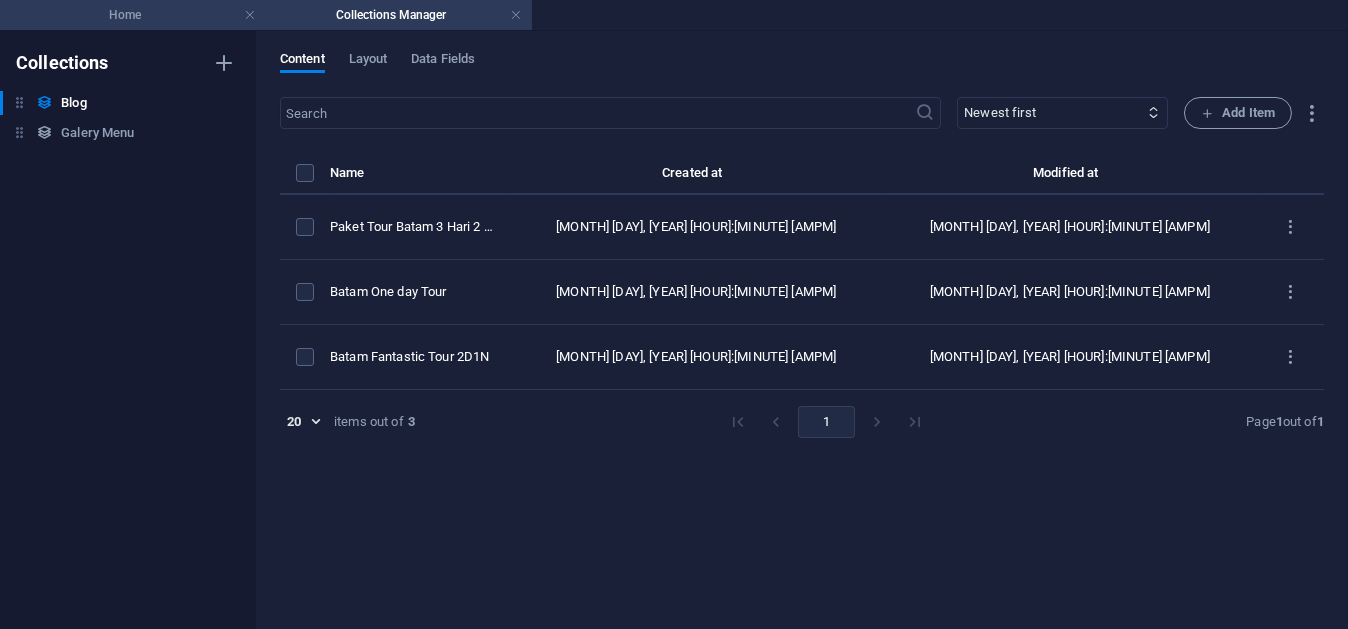 click on "Home" at bounding box center (133, 15) 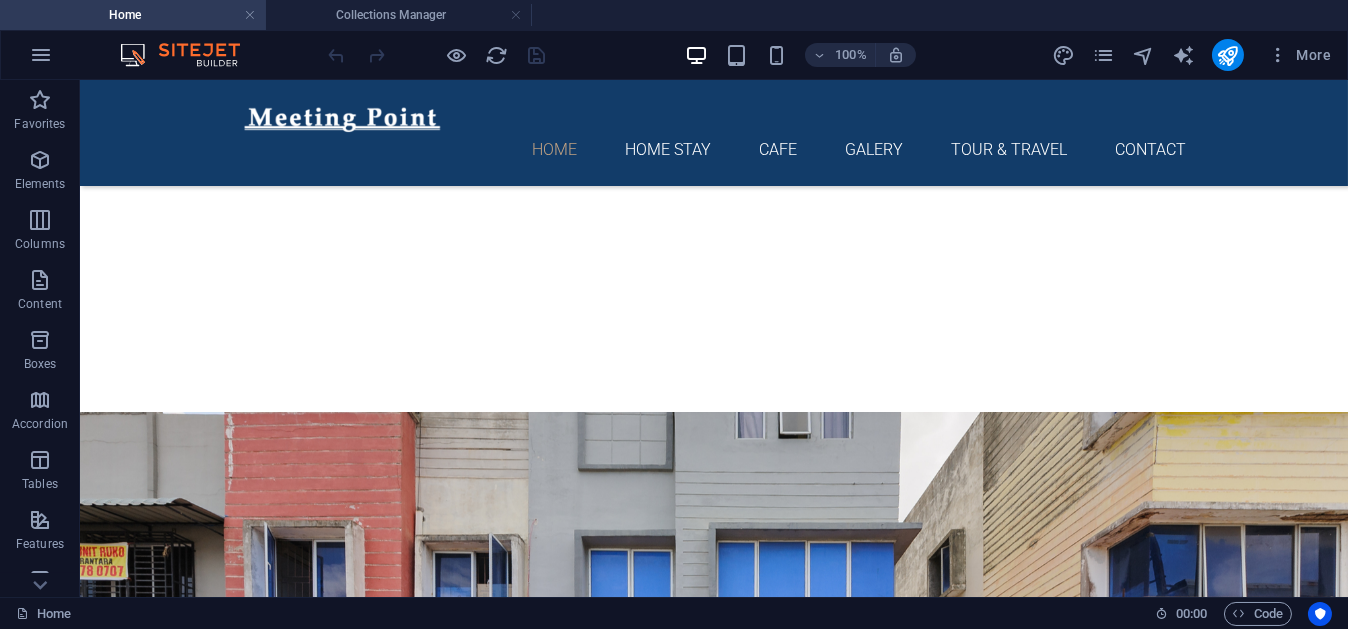 scroll, scrollTop: 586, scrollLeft: 0, axis: vertical 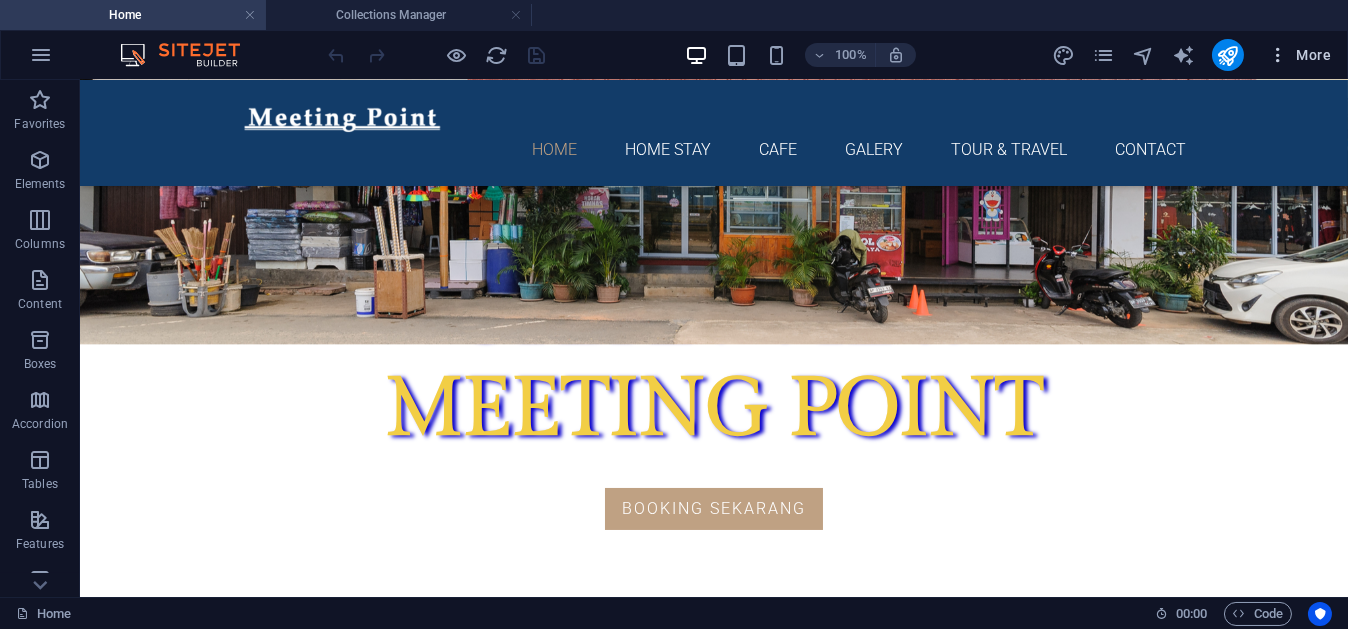 click on "More" at bounding box center [1299, 55] 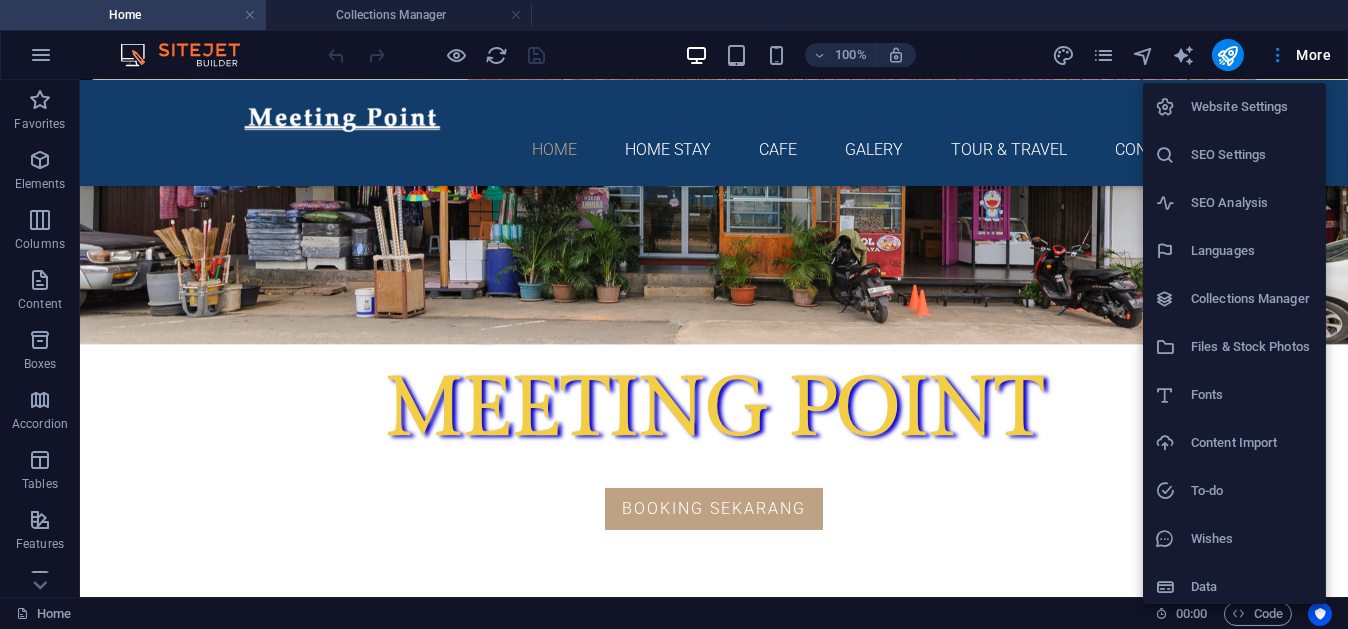 click on "Website Settings" at bounding box center [1252, 107] 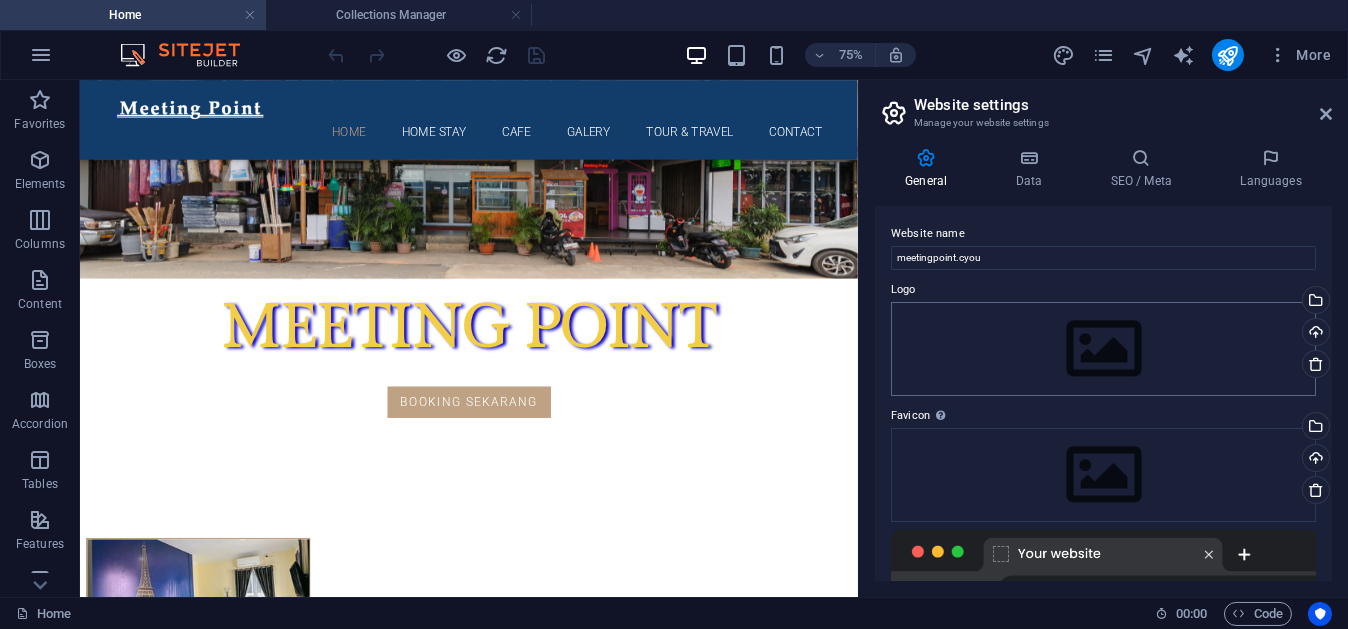 scroll, scrollTop: 305, scrollLeft: 0, axis: vertical 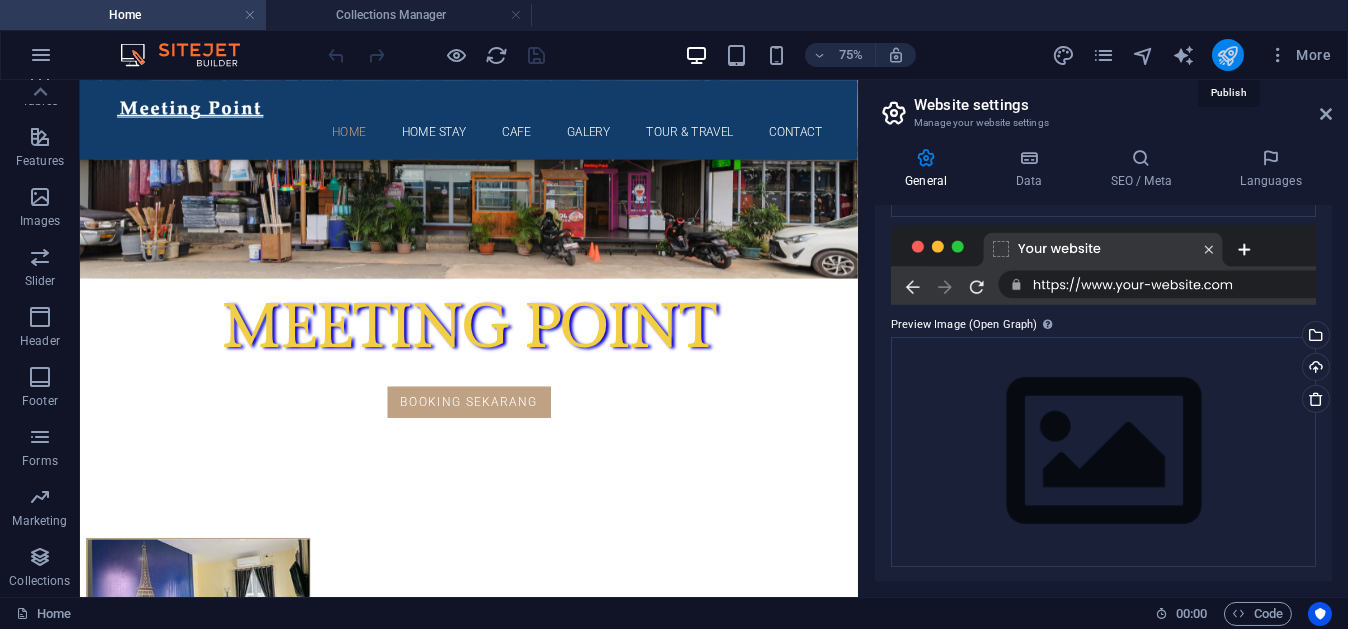 click at bounding box center (1227, 55) 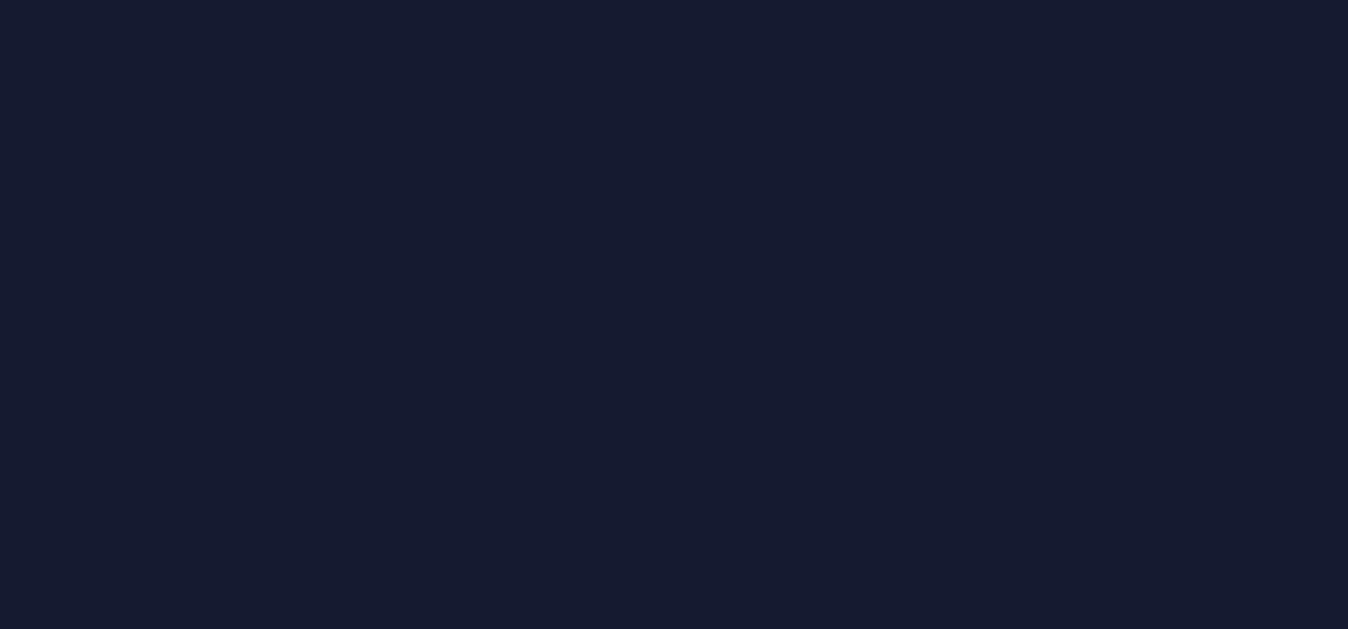 scroll, scrollTop: 0, scrollLeft: 0, axis: both 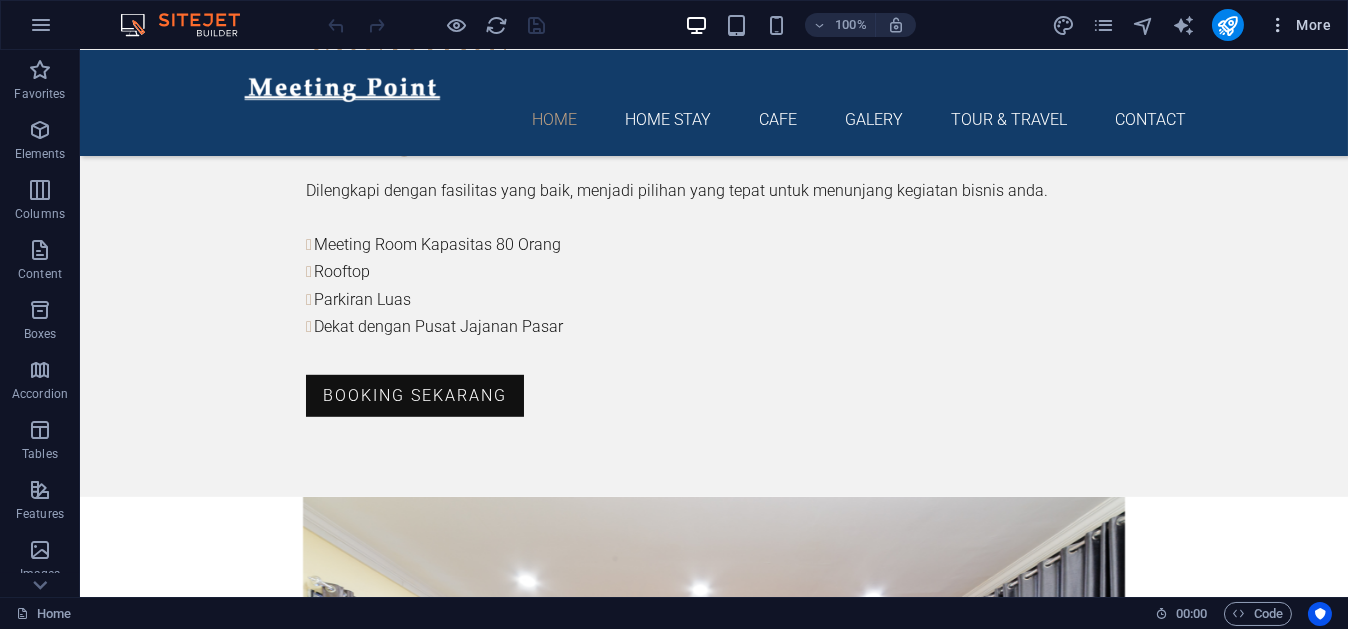 click on "More" at bounding box center [1299, 25] 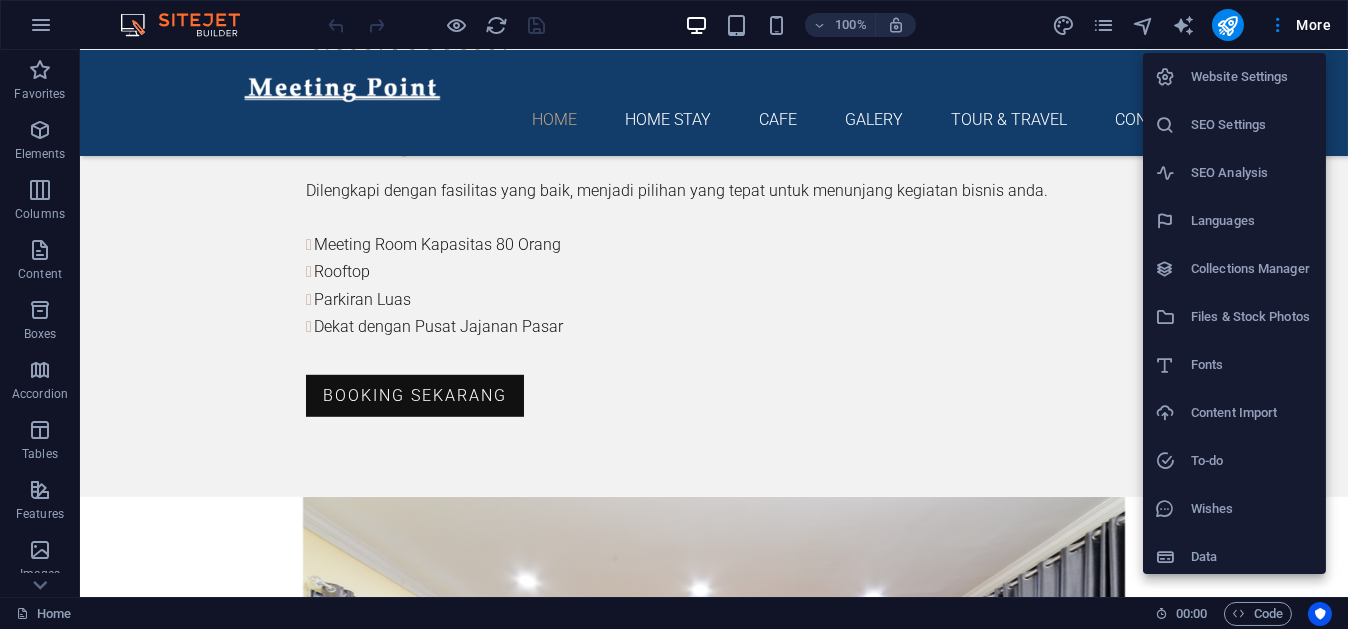 click on "SEO Settings" at bounding box center [1252, 125] 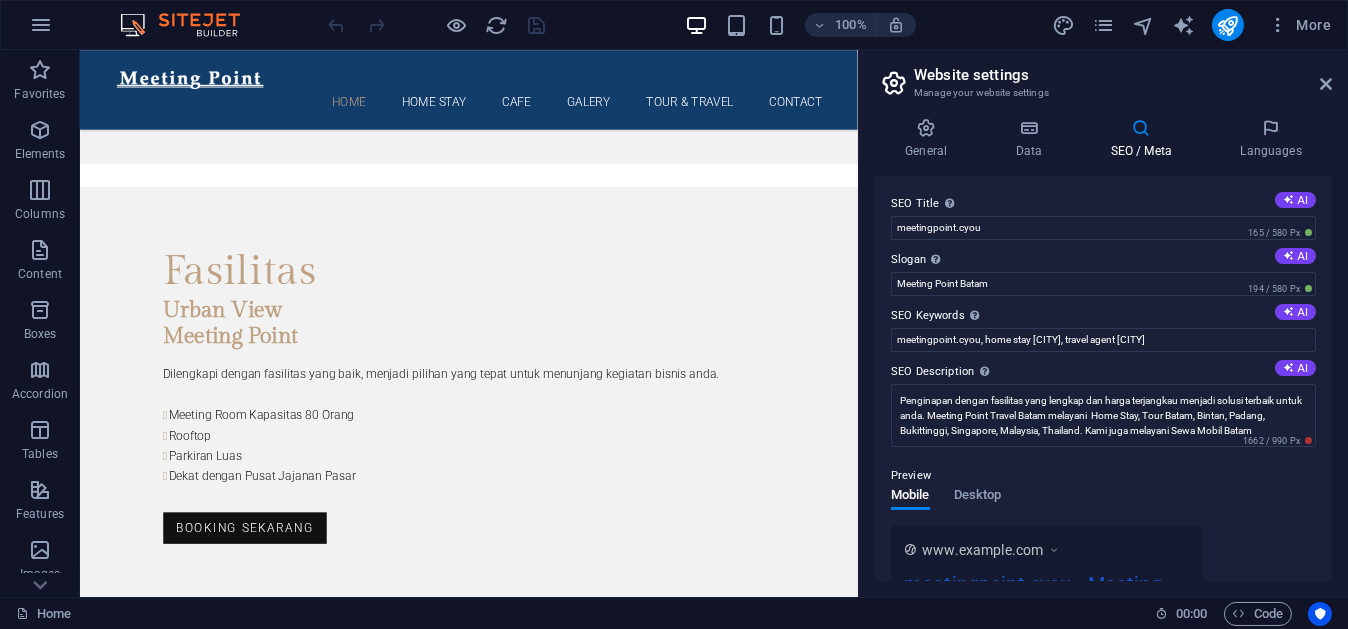 scroll, scrollTop: 3866, scrollLeft: 0, axis: vertical 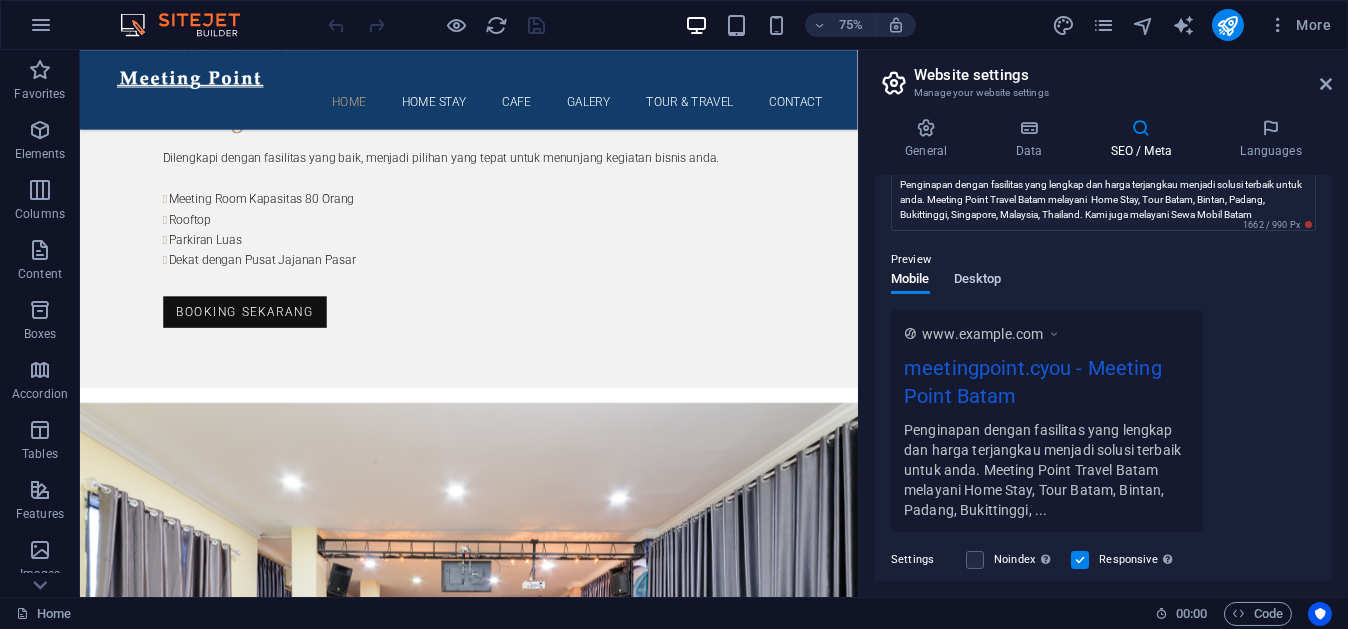 click on "Desktop" at bounding box center (978, 281) 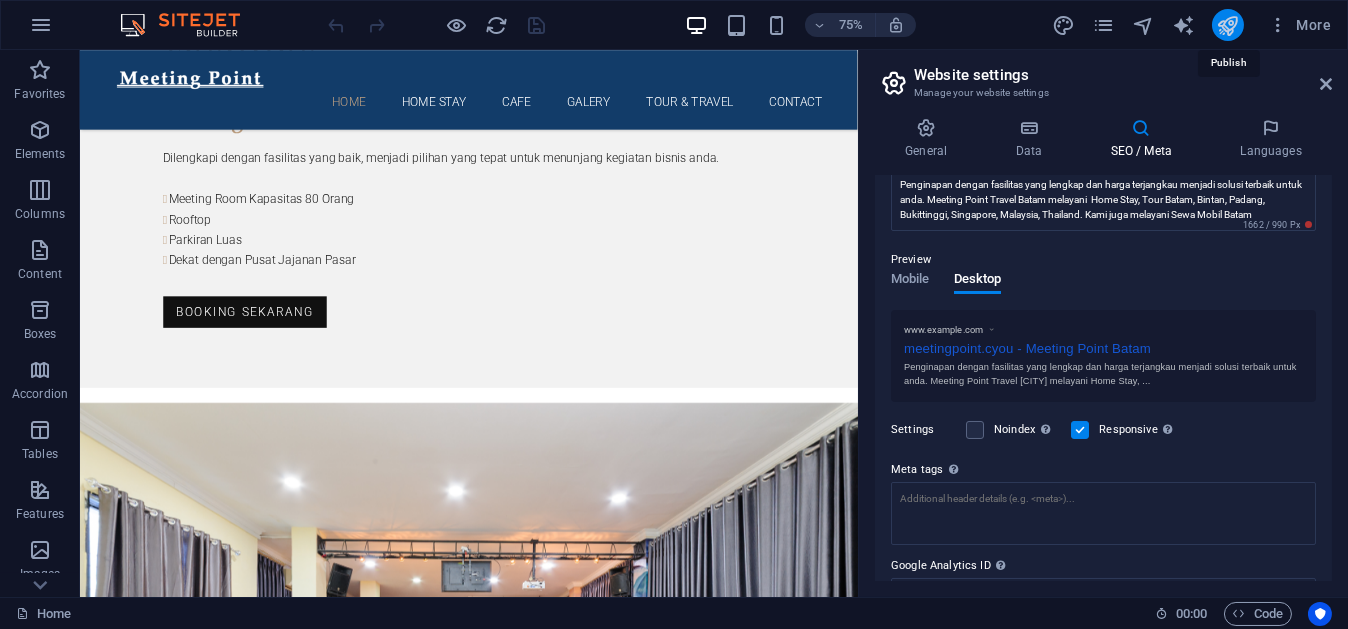 click at bounding box center [1227, 25] 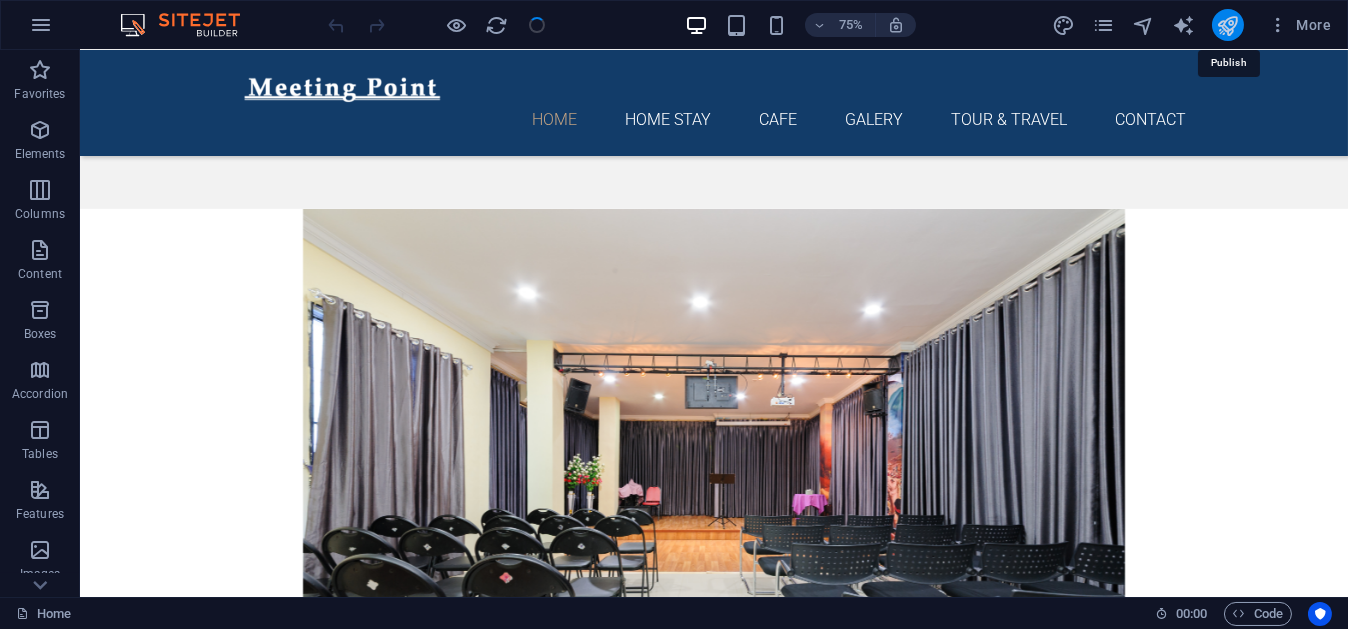 scroll, scrollTop: 3578, scrollLeft: 0, axis: vertical 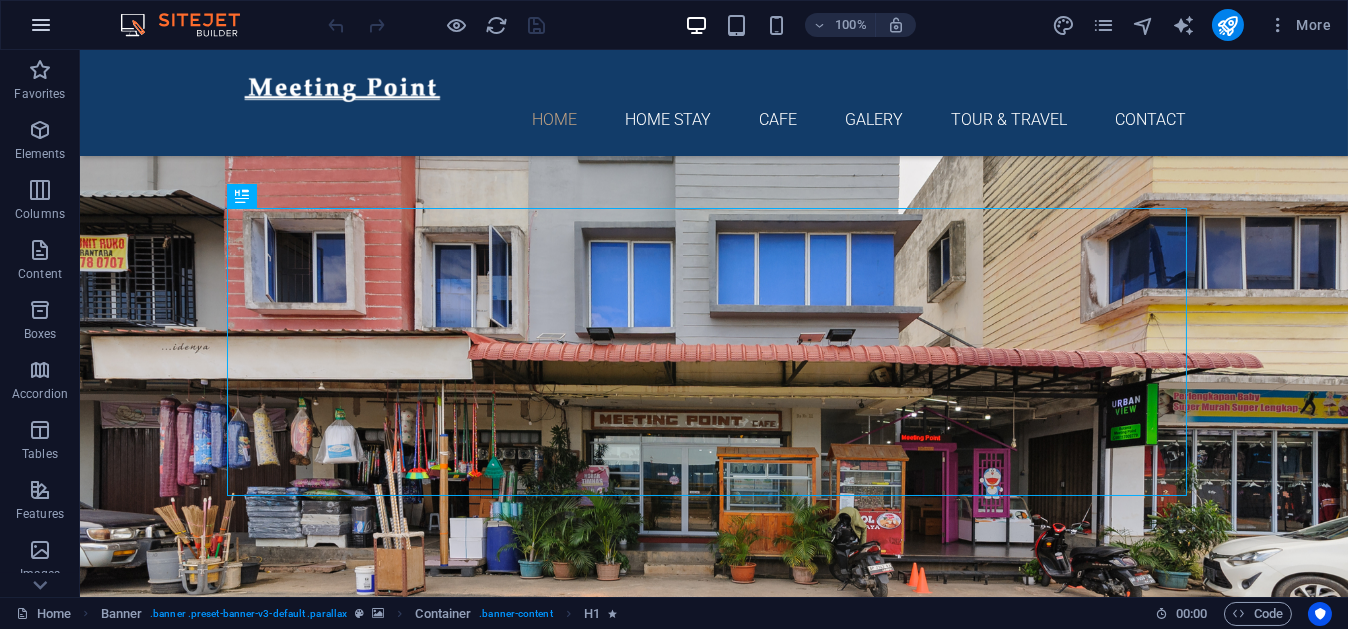 click at bounding box center [41, 25] 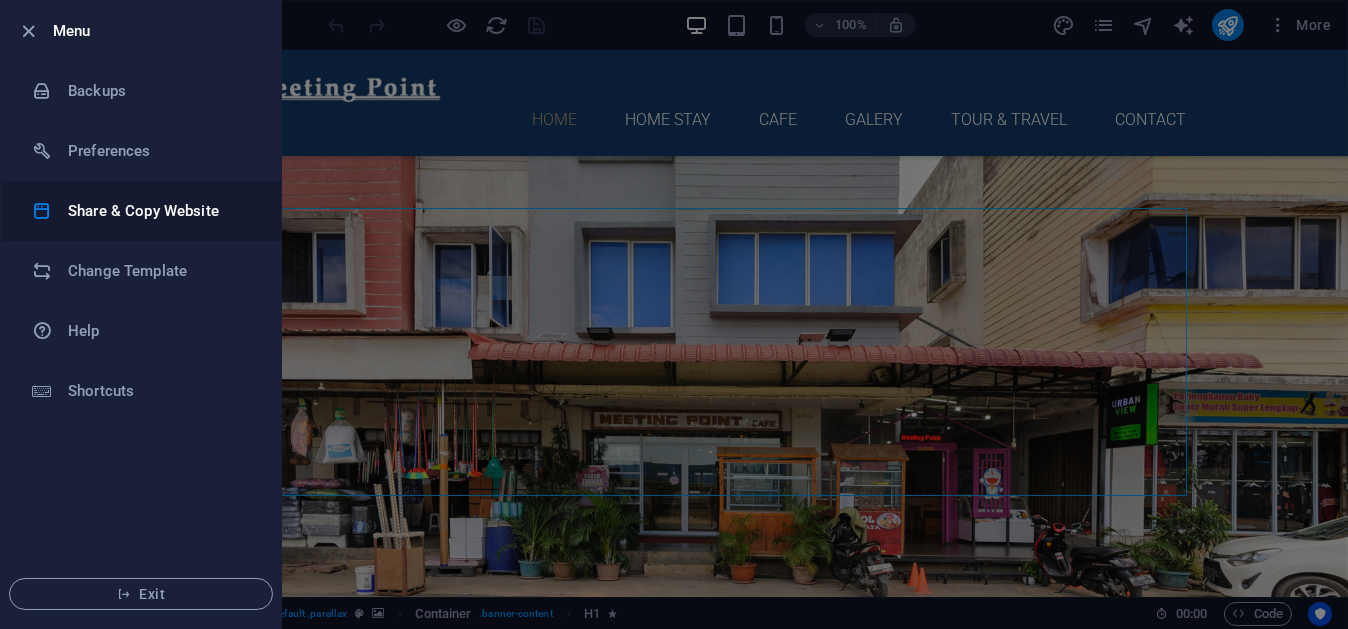 click on "Share & Copy Website" at bounding box center [160, 211] 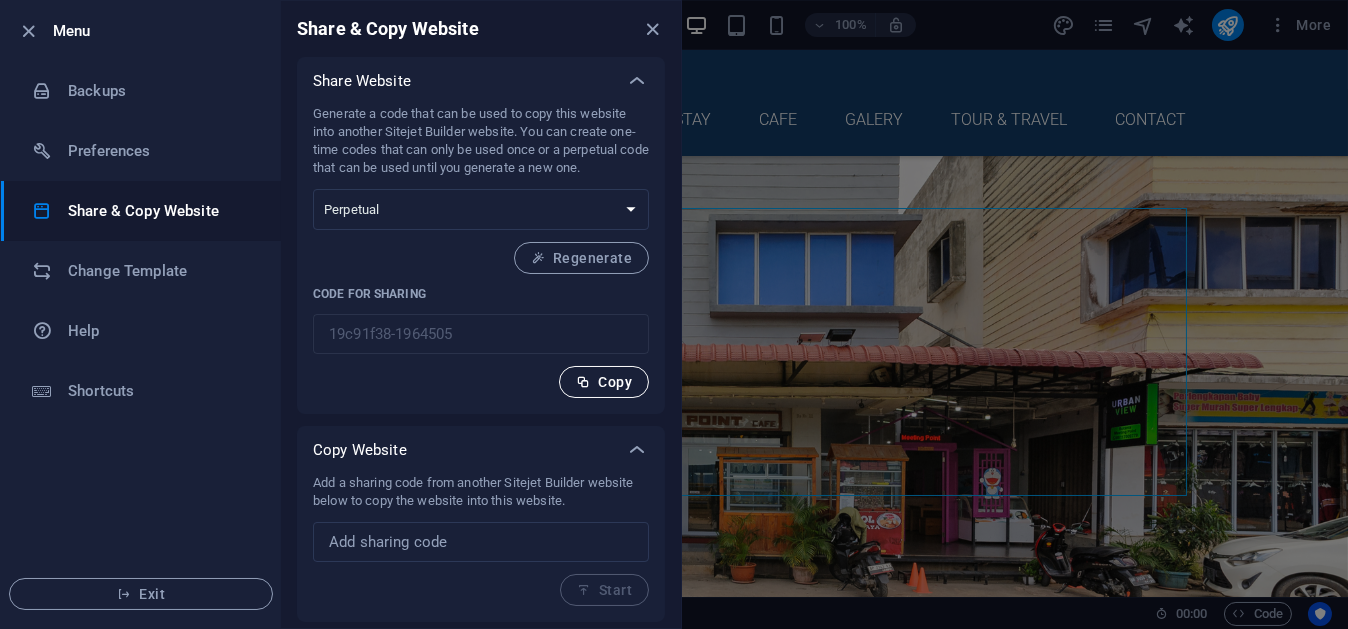 click on "Copy" at bounding box center (604, 382) 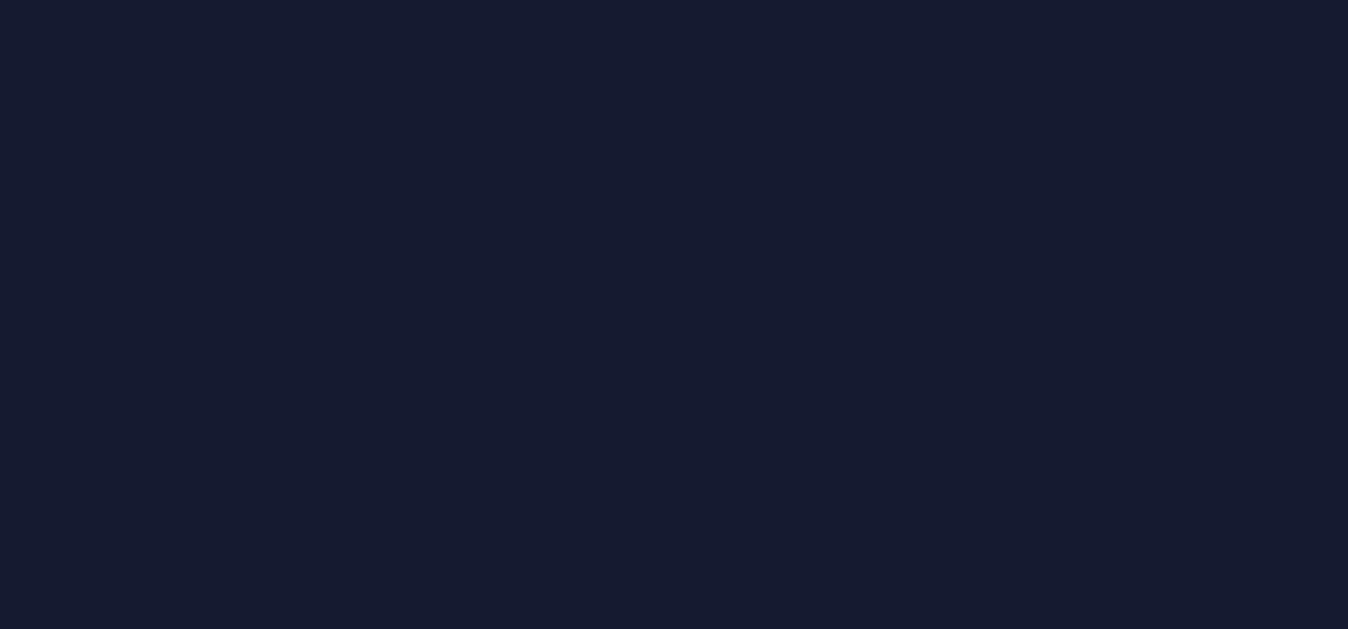 scroll, scrollTop: 0, scrollLeft: 0, axis: both 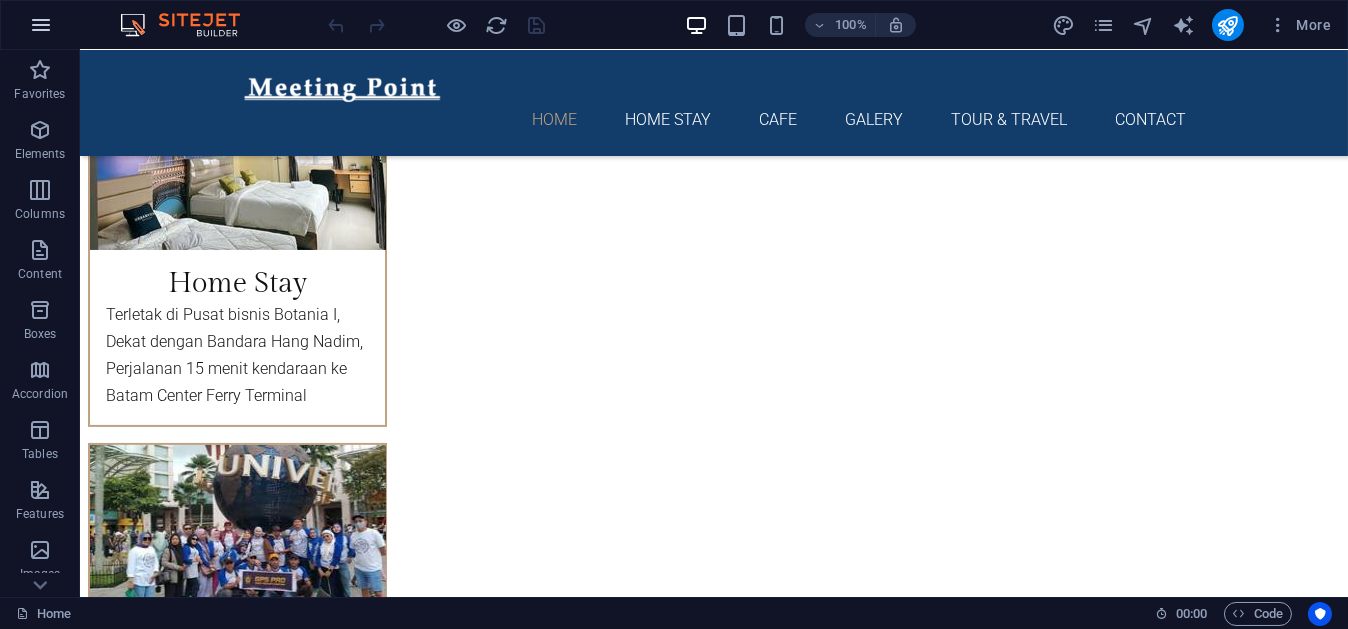 click at bounding box center [41, 25] 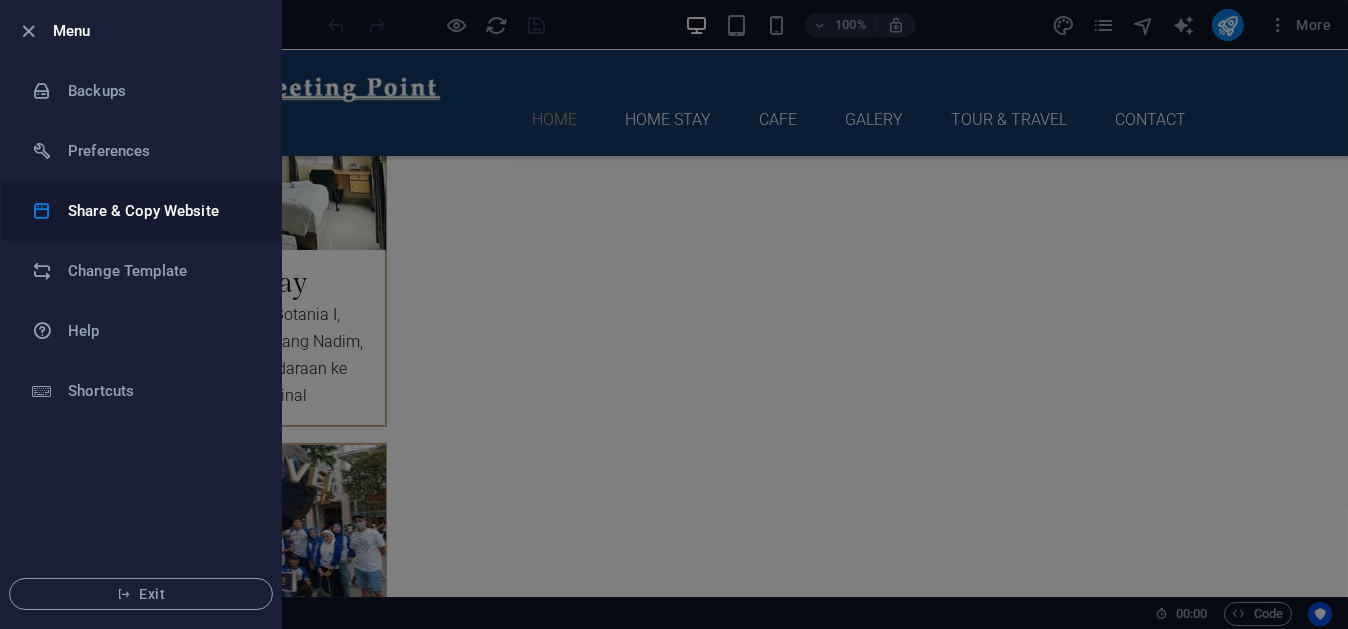 click on "Share & Copy Website" at bounding box center [160, 211] 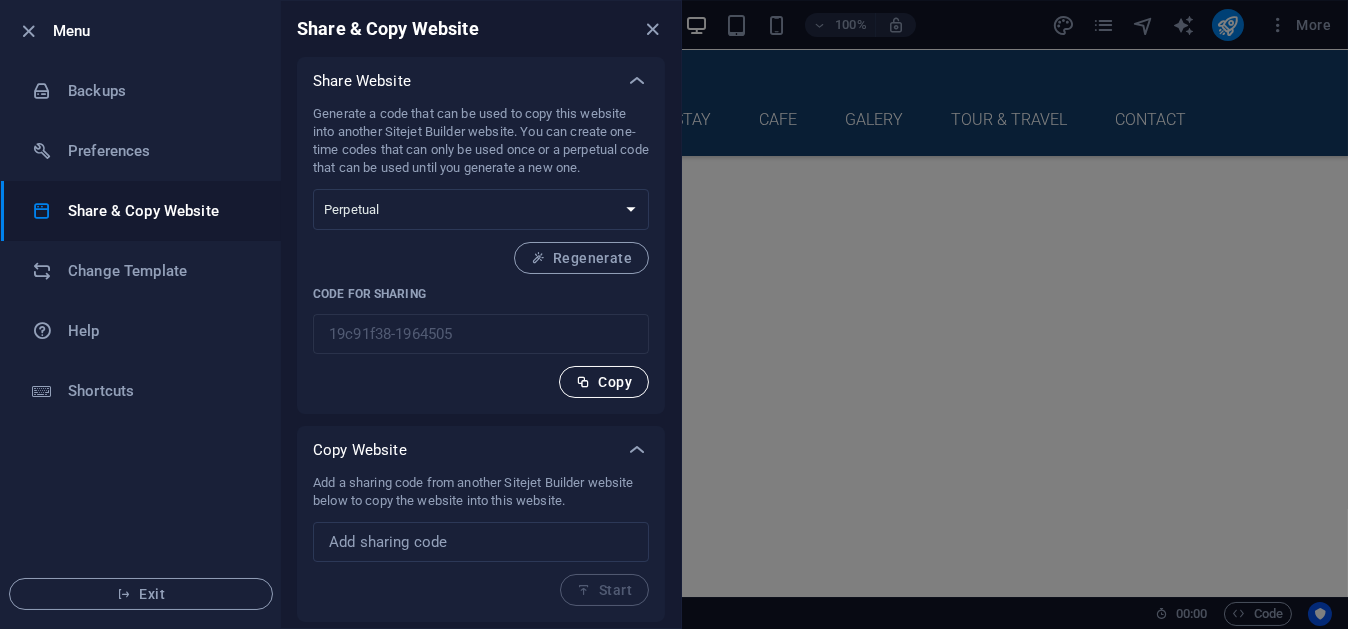 click on "Copy" at bounding box center (604, 382) 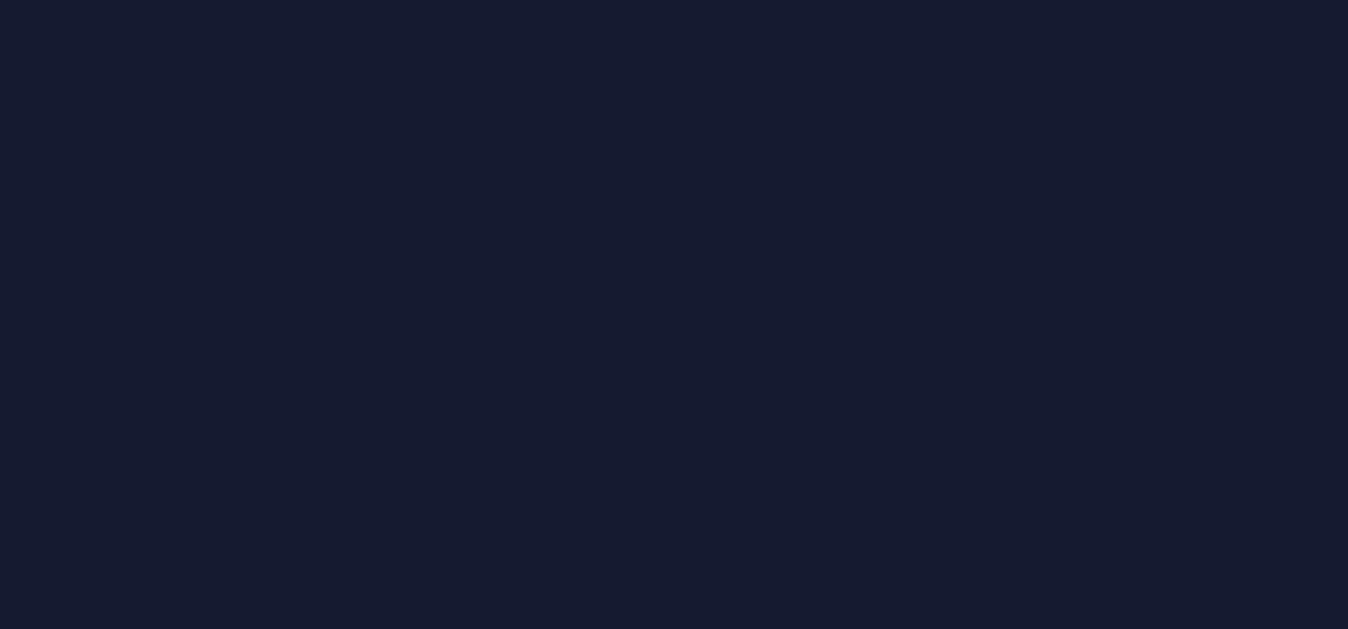 scroll, scrollTop: 0, scrollLeft: 0, axis: both 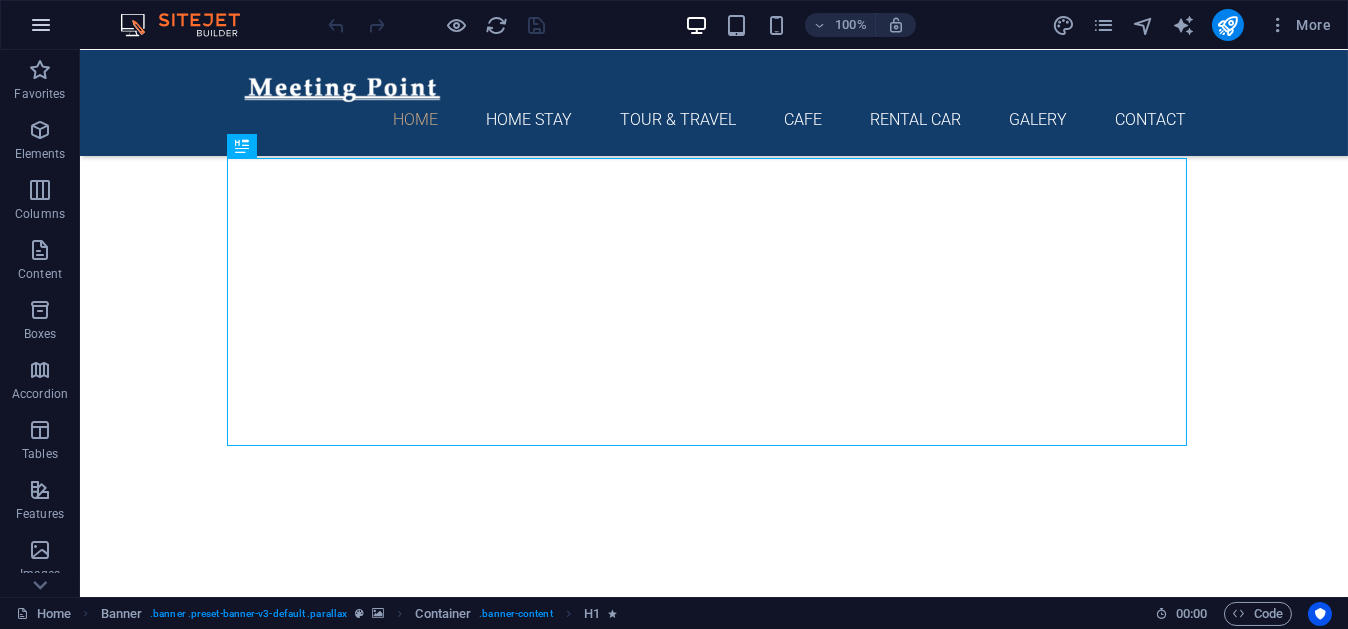 click at bounding box center (41, 25) 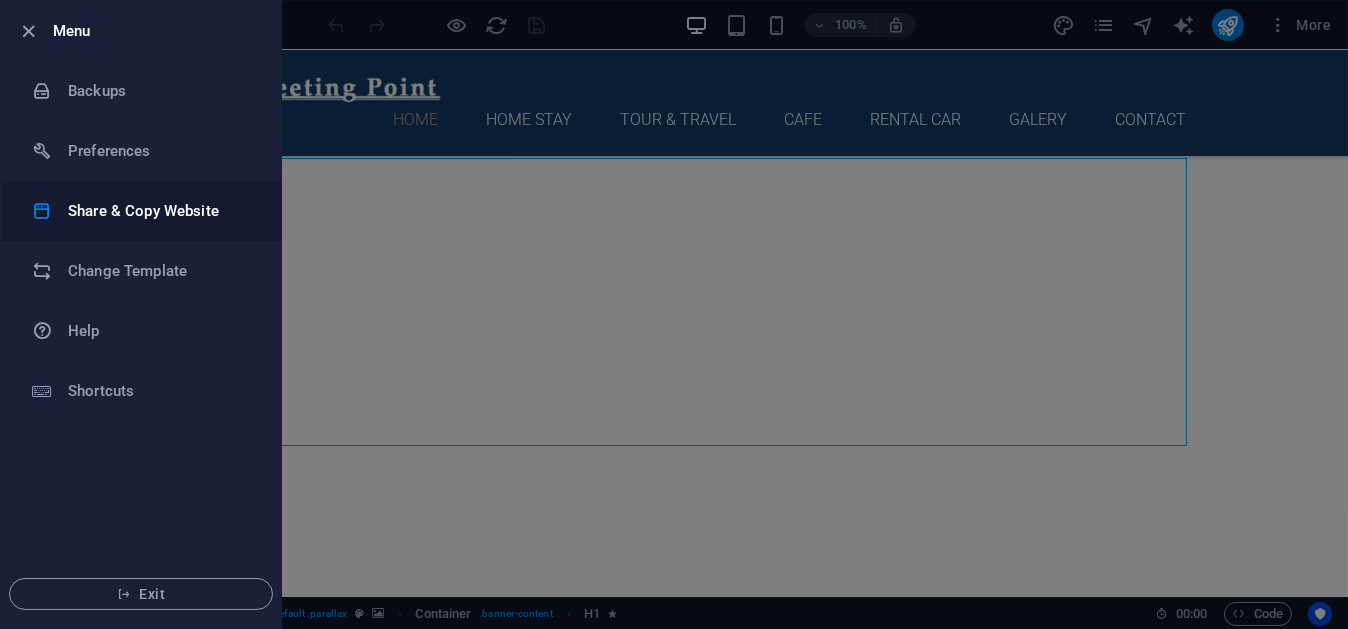 click on "Share & Copy Website" at bounding box center (160, 211) 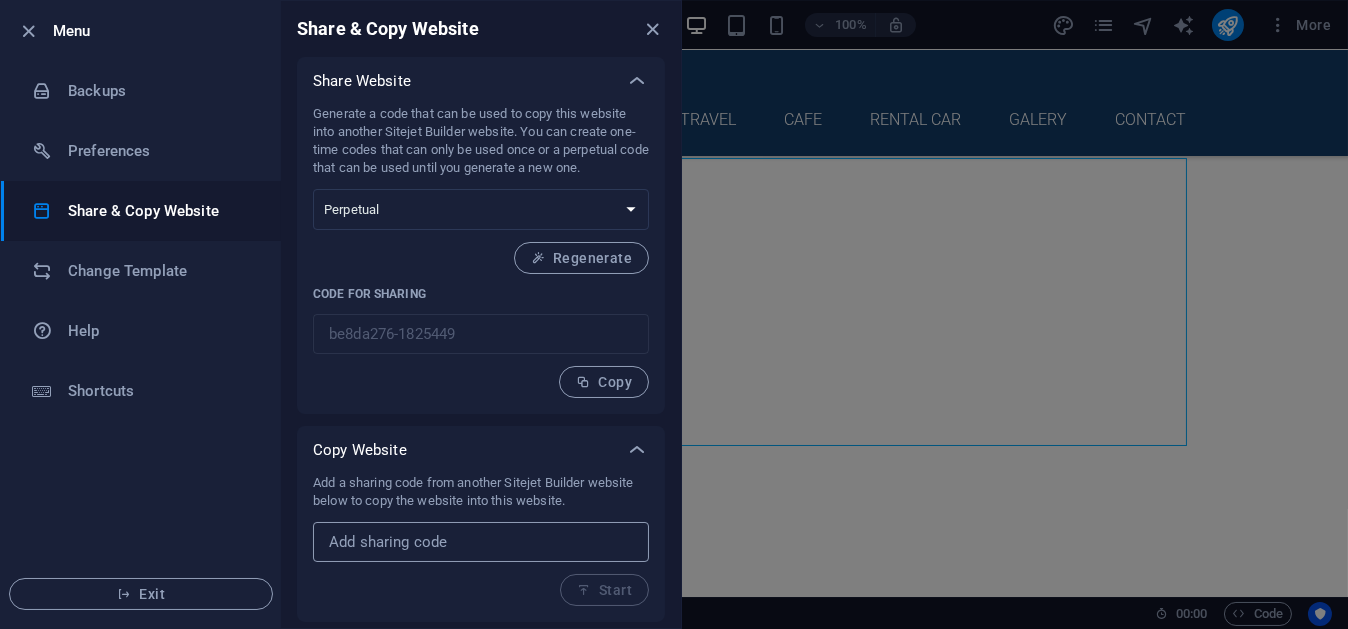 click at bounding box center [481, 542] 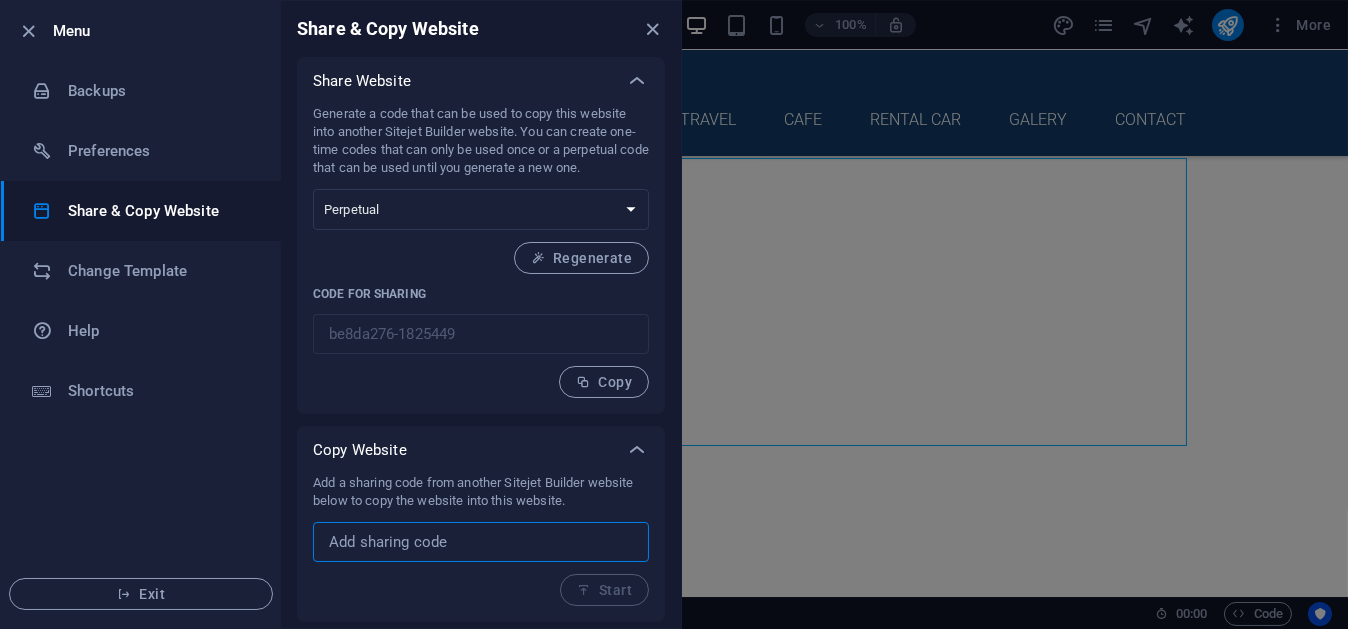 paste on "19c91f38-1964505" 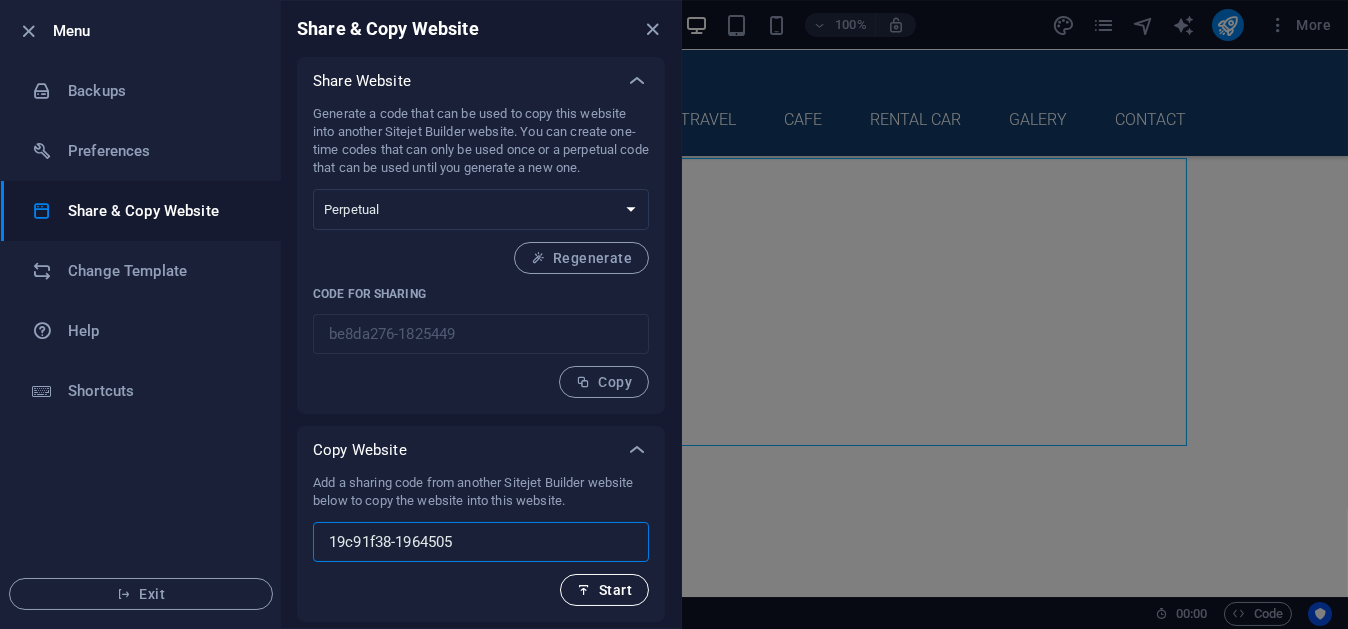 type on "19c91f38-1964505" 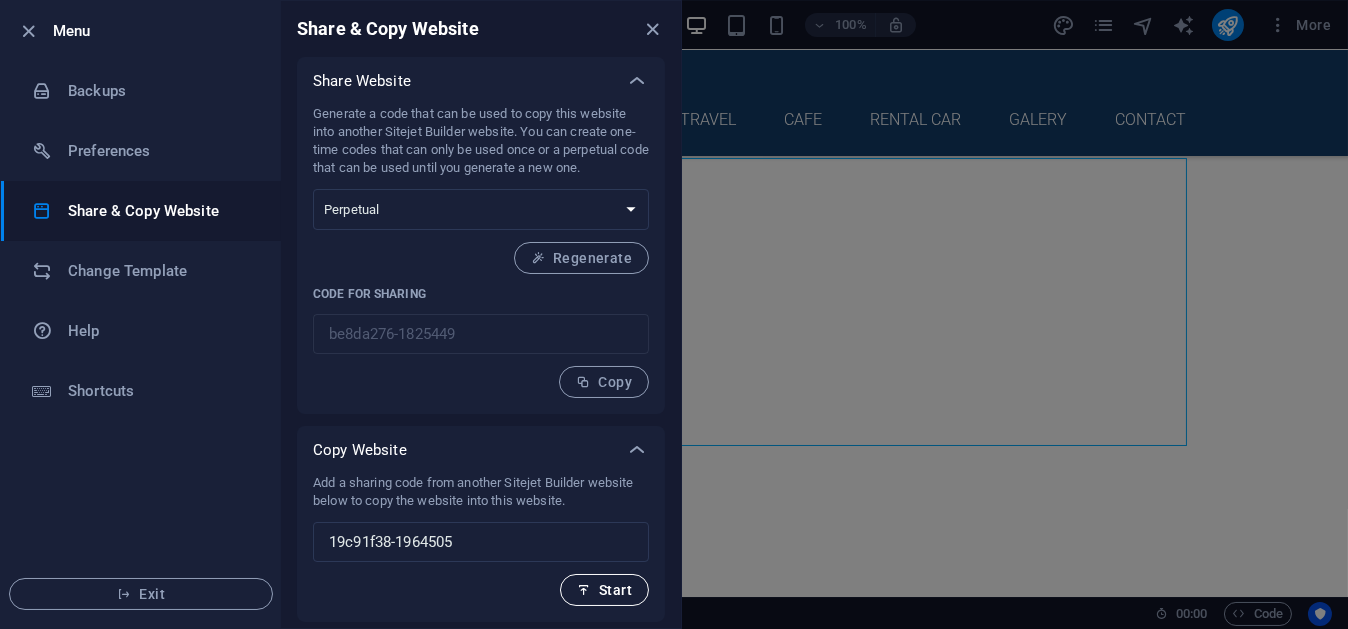 click on "Start" at bounding box center (604, 590) 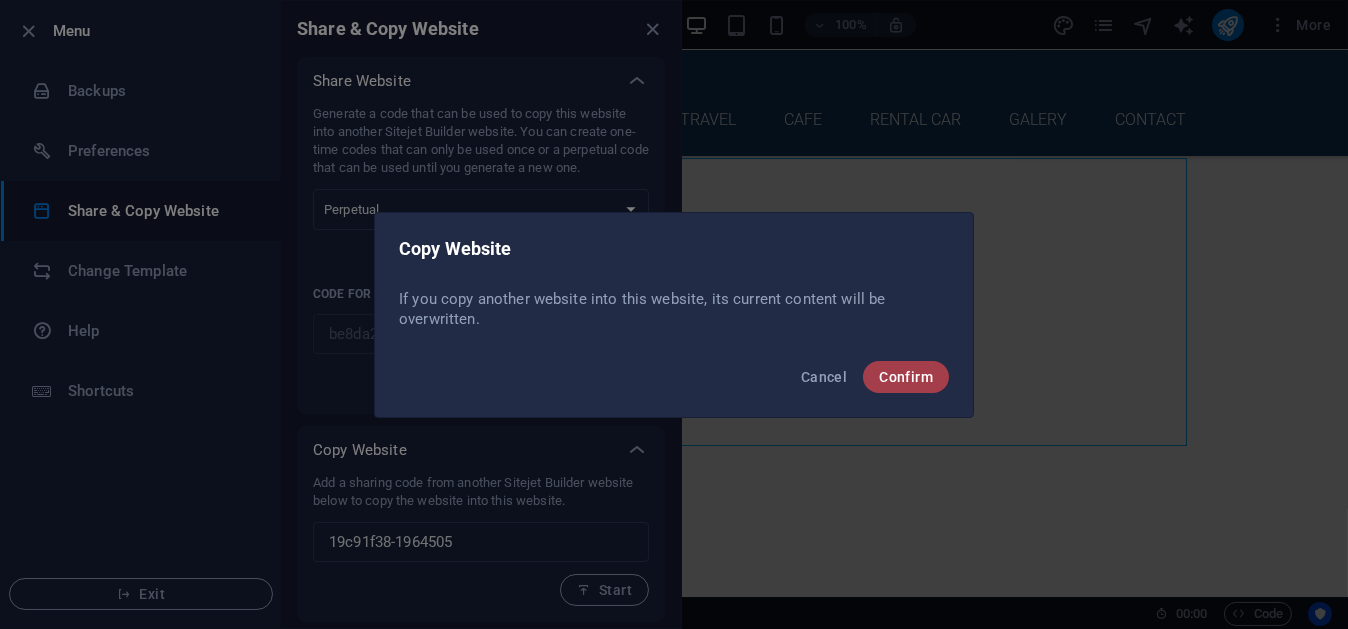 click on "Confirm" at bounding box center [906, 377] 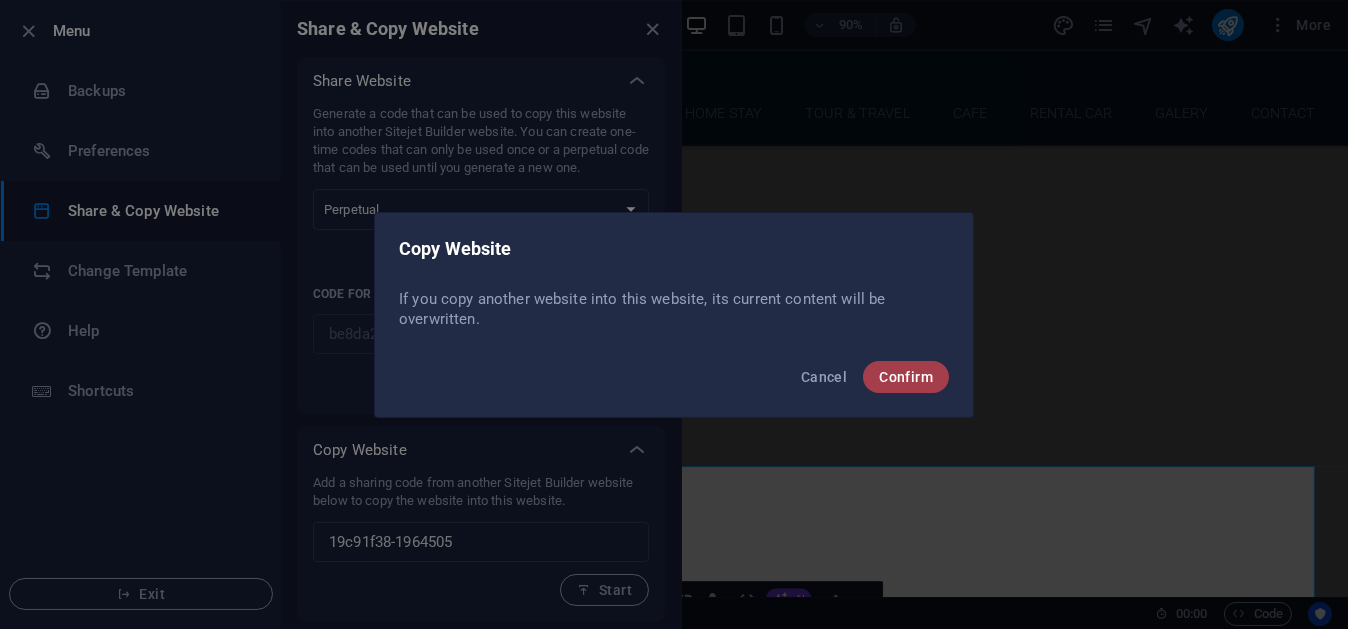 scroll, scrollTop: 413, scrollLeft: 0, axis: vertical 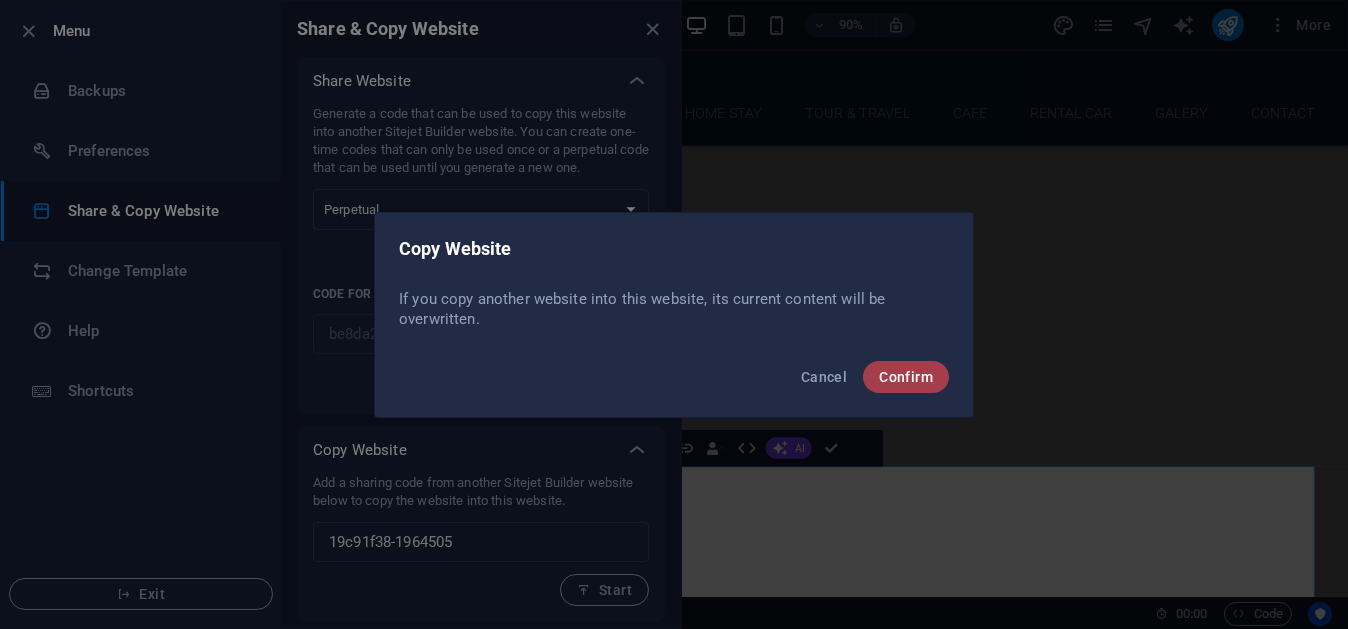 click on "Confirm" at bounding box center [906, 377] 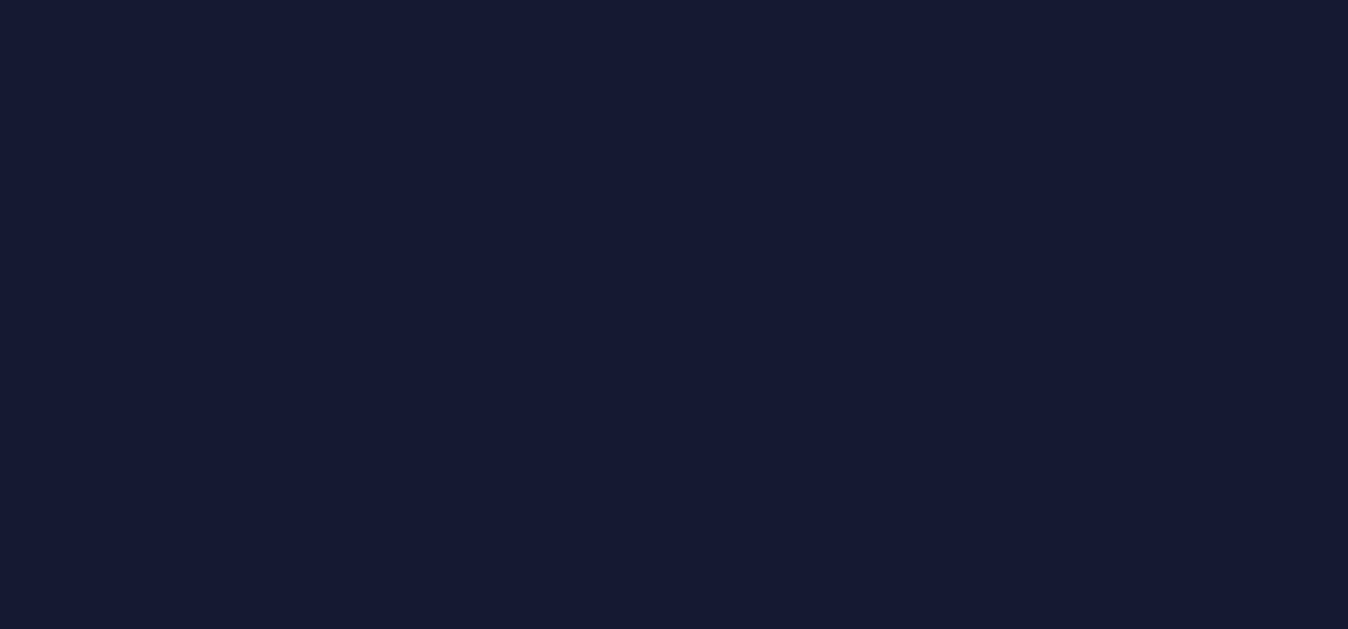 scroll, scrollTop: 0, scrollLeft: 0, axis: both 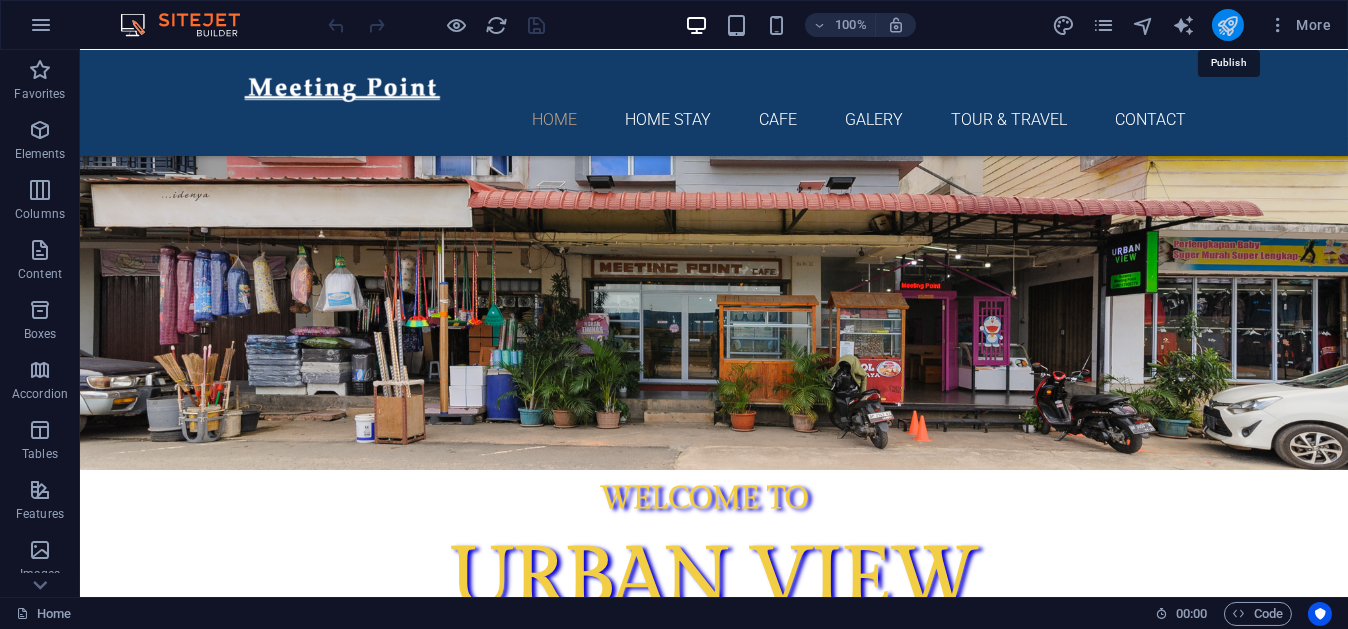 click at bounding box center [1227, 25] 